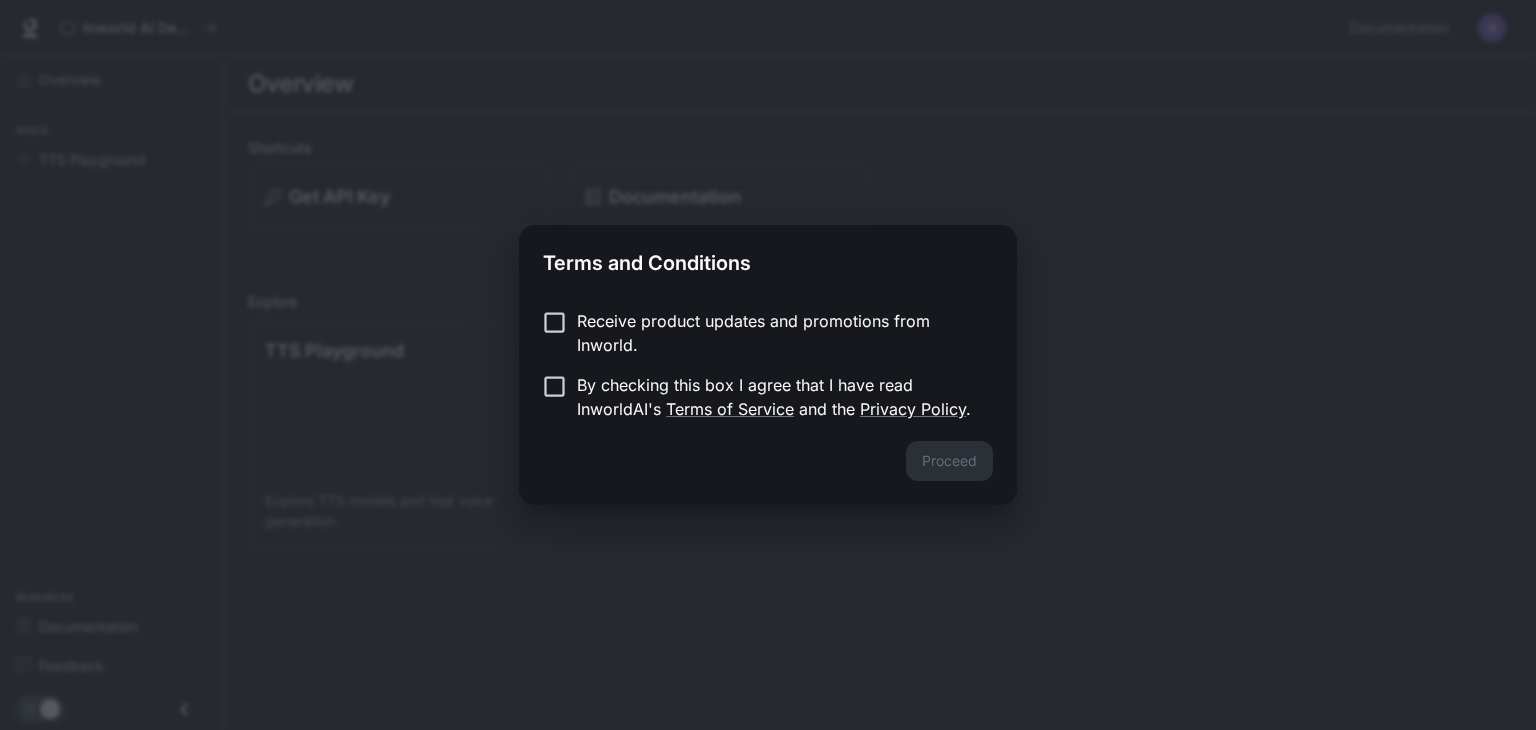 scroll, scrollTop: 0, scrollLeft: 0, axis: both 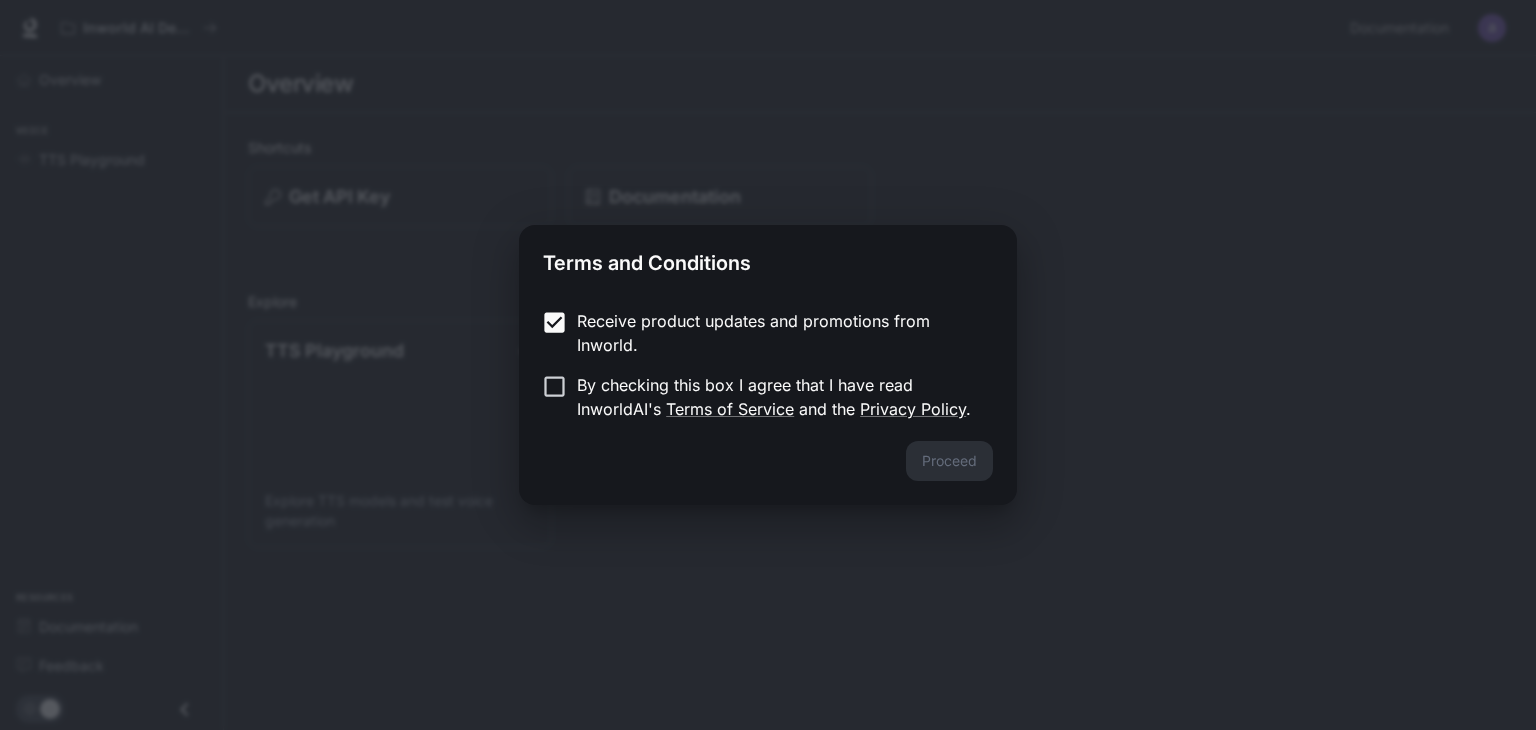 click on "Receive product updates and promotions from Inworld. By checking this box I agree that I have read InworldAI's   Terms of Service   and the   Privacy Policy ." at bounding box center [768, 365] 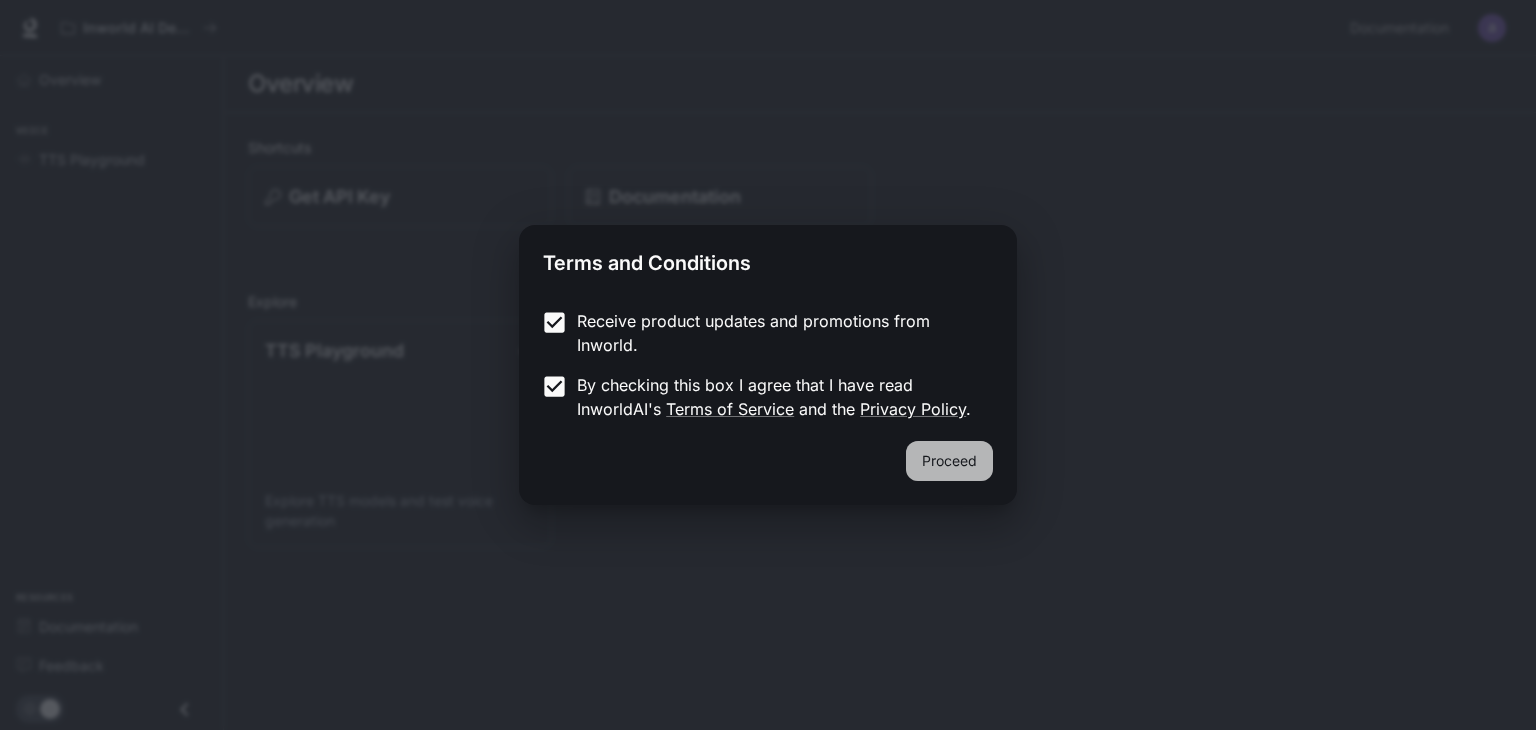 click on "Proceed" at bounding box center (949, 461) 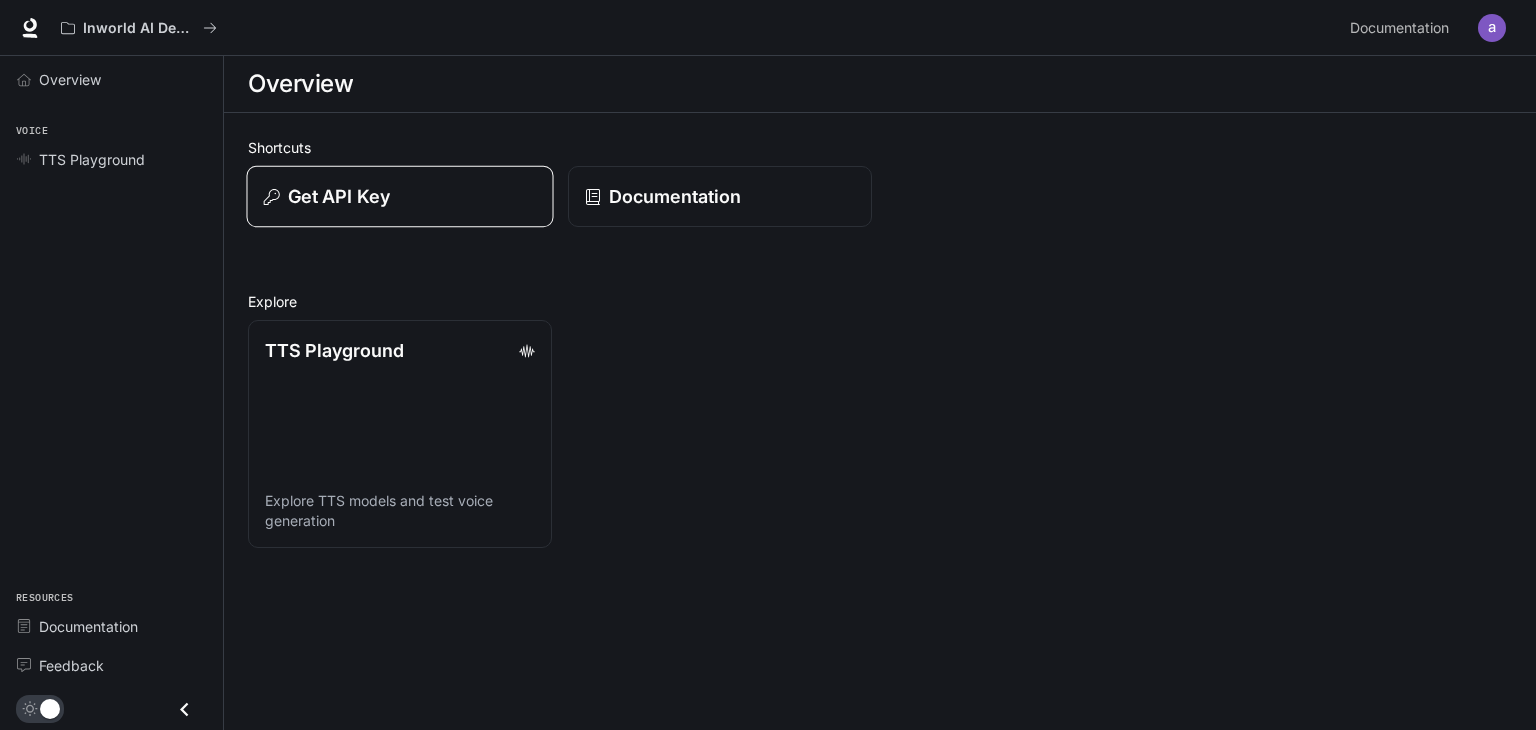 click on "Get API Key" at bounding box center [400, 196] 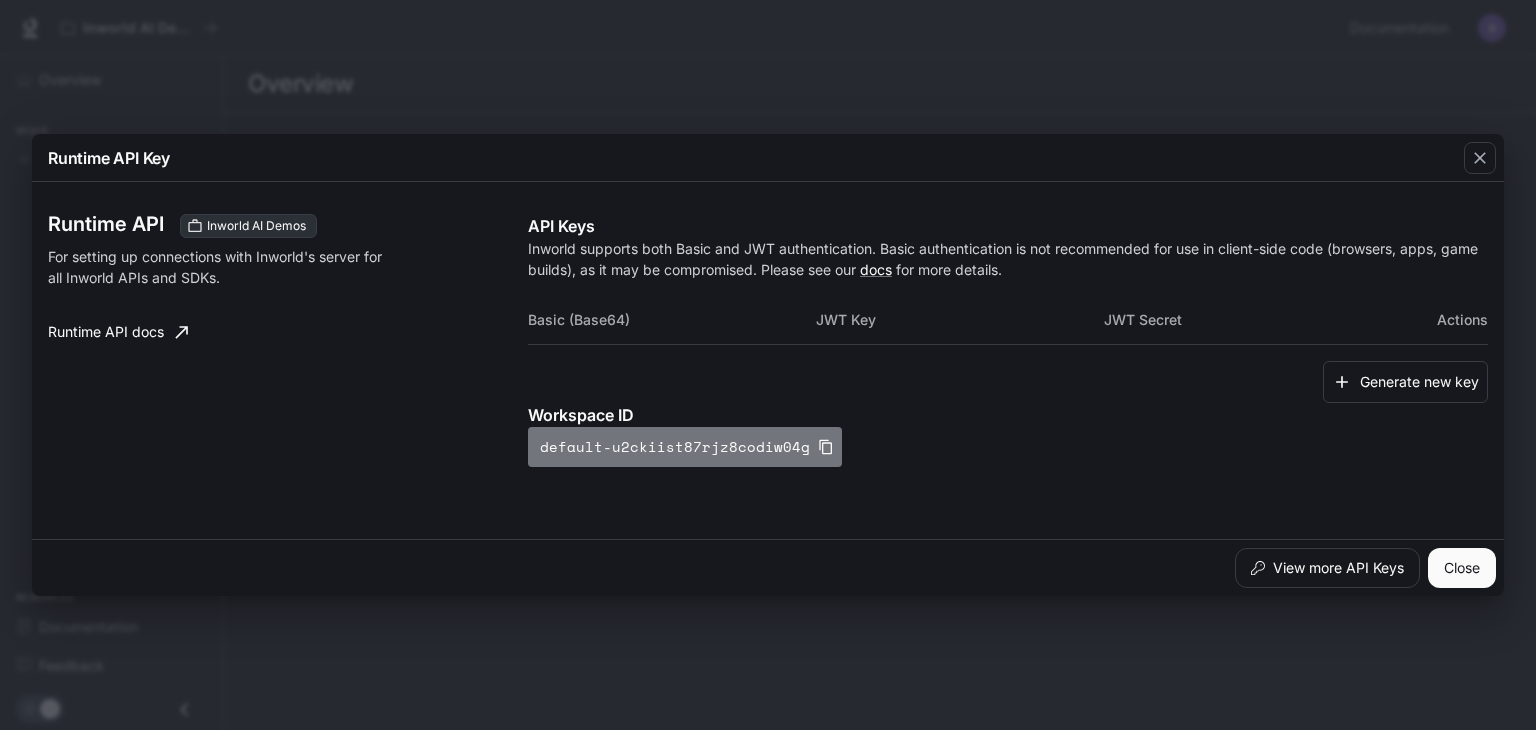click 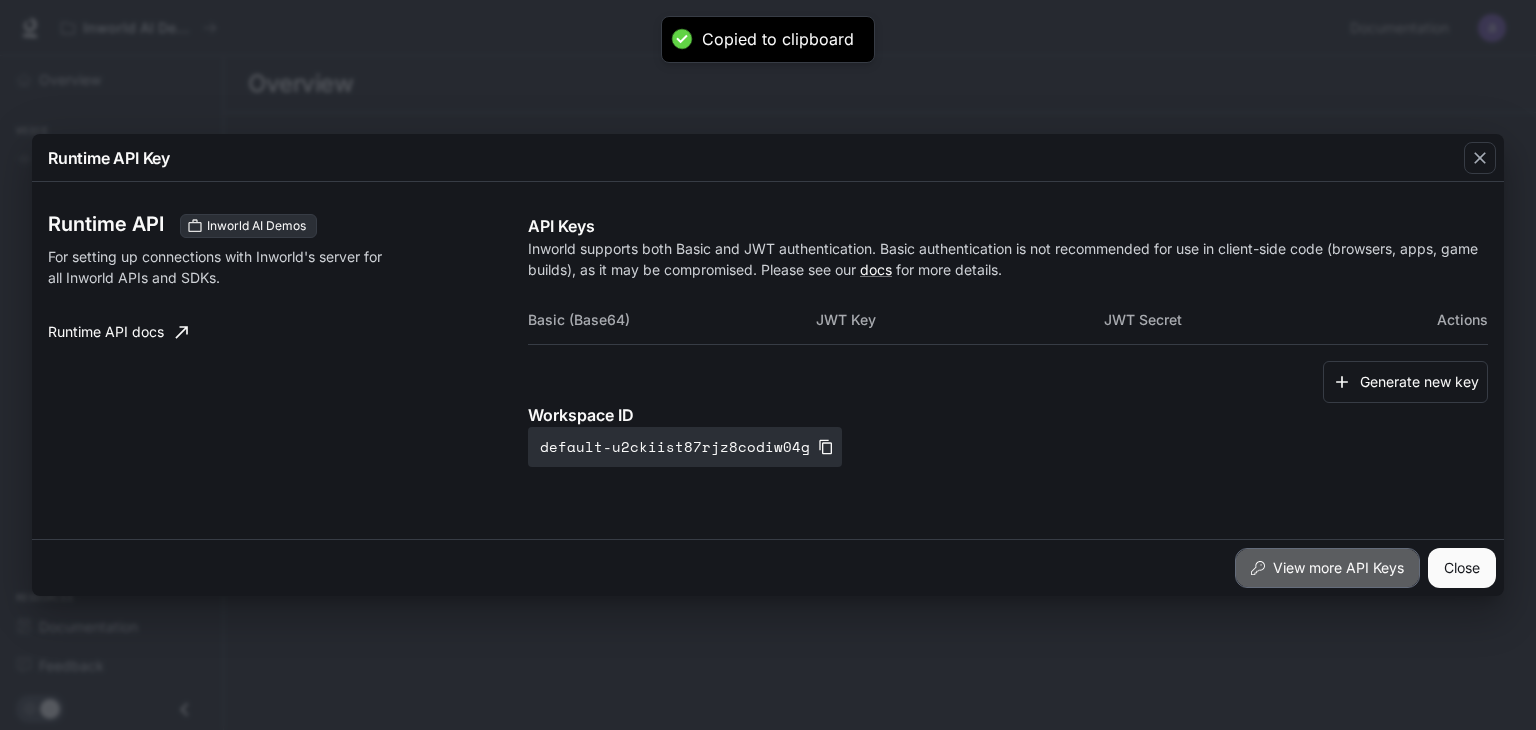 click on "View more API Keys" at bounding box center (1327, 568) 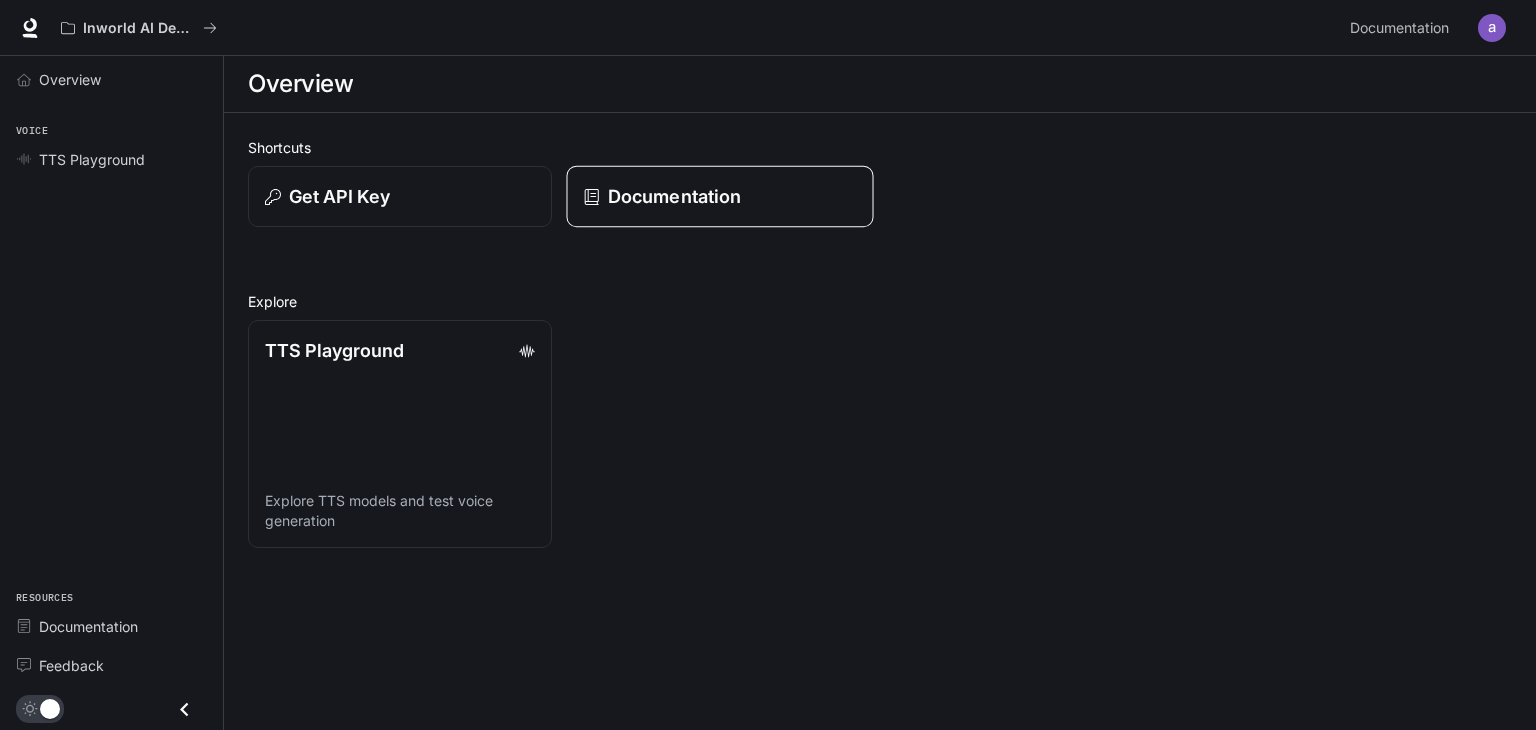 click on "Documentation" at bounding box center (720, 196) 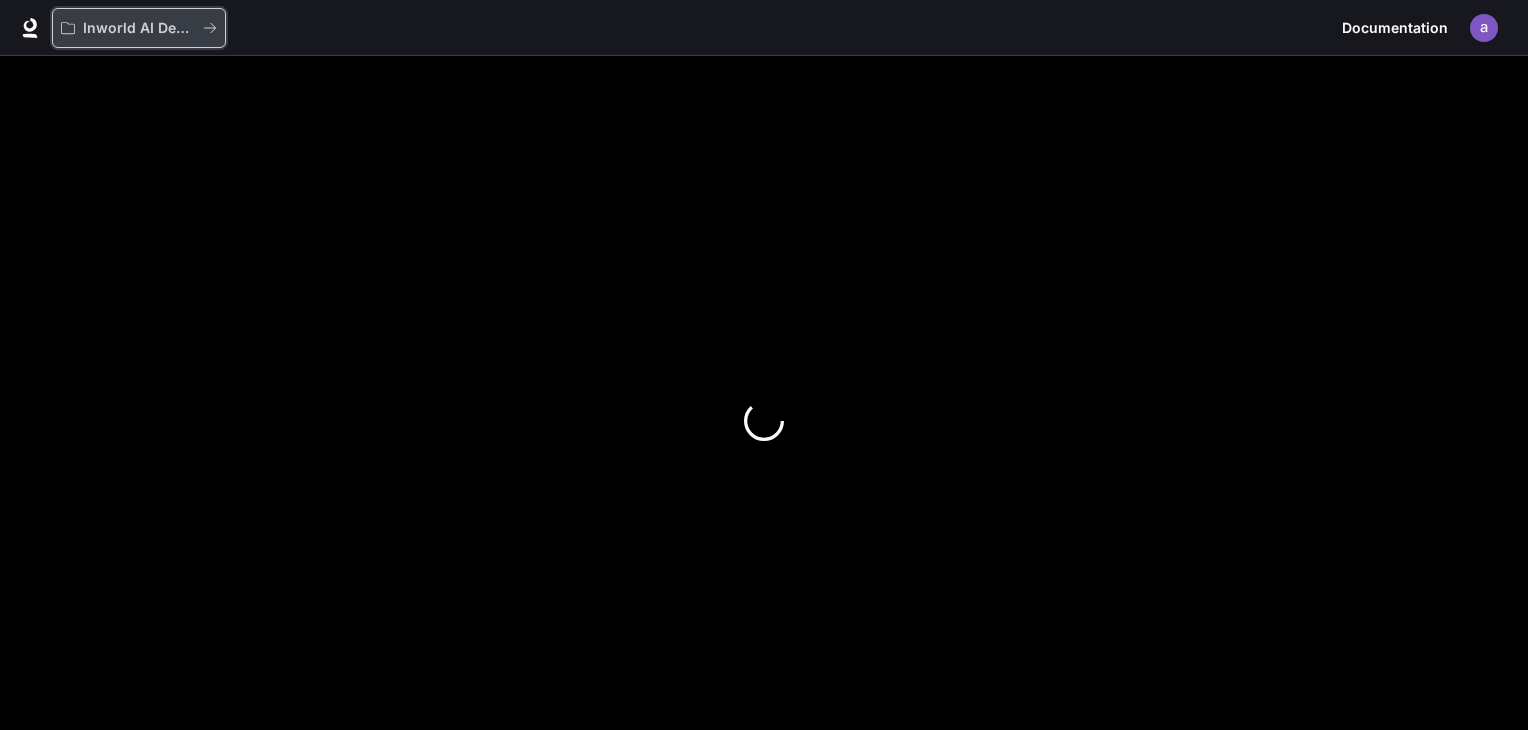 click on "Inworld AI Demos" at bounding box center [139, 28] 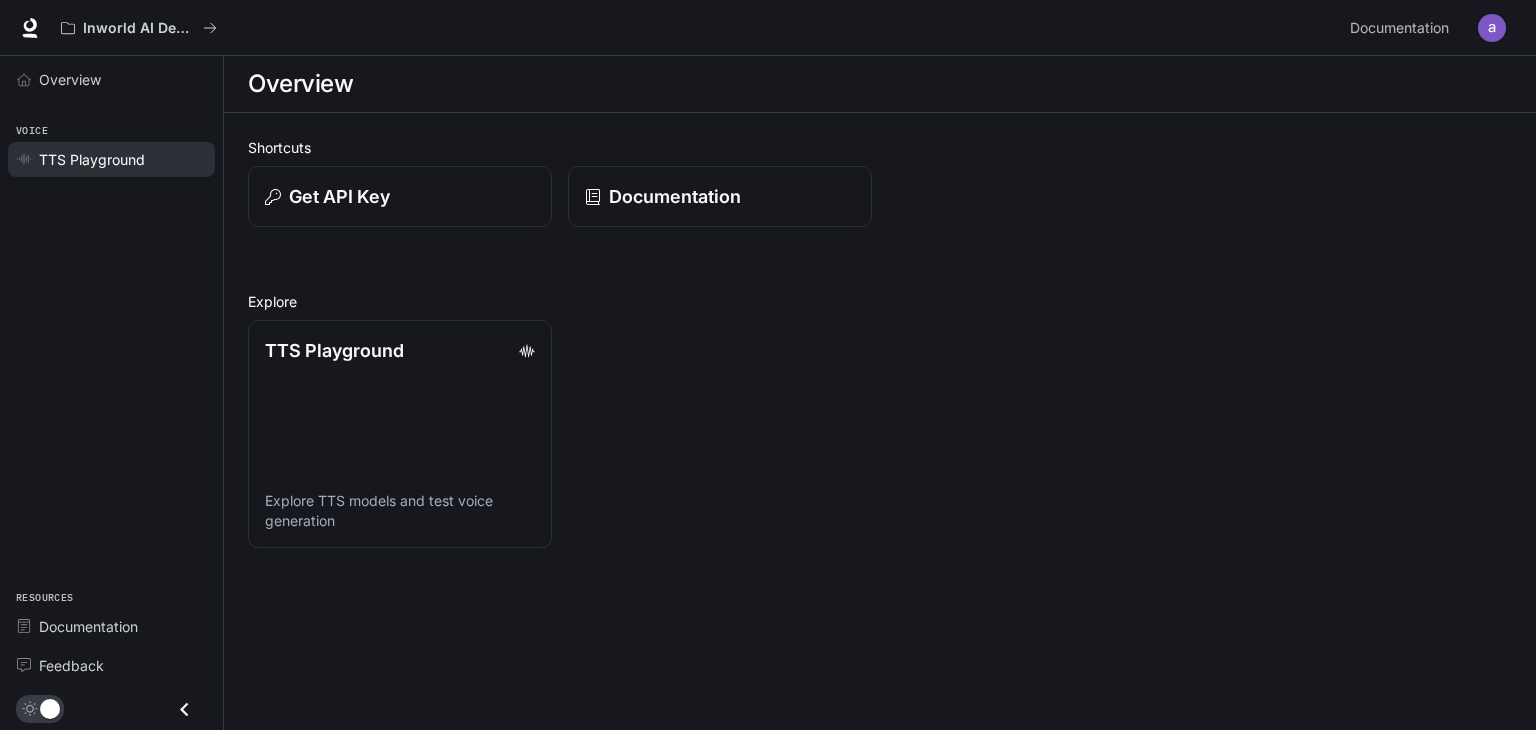 click on "TTS Playground" at bounding box center [92, 159] 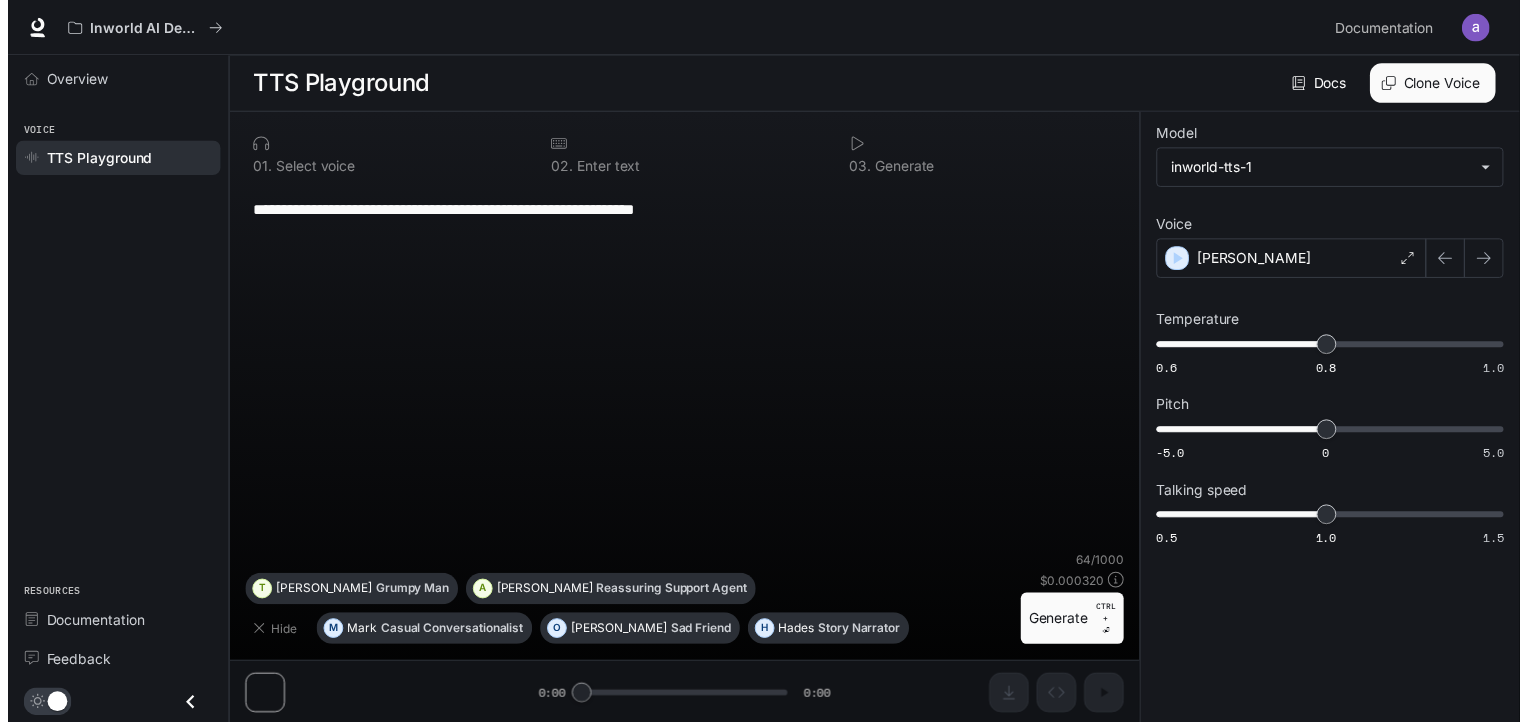 scroll, scrollTop: 0, scrollLeft: 0, axis: both 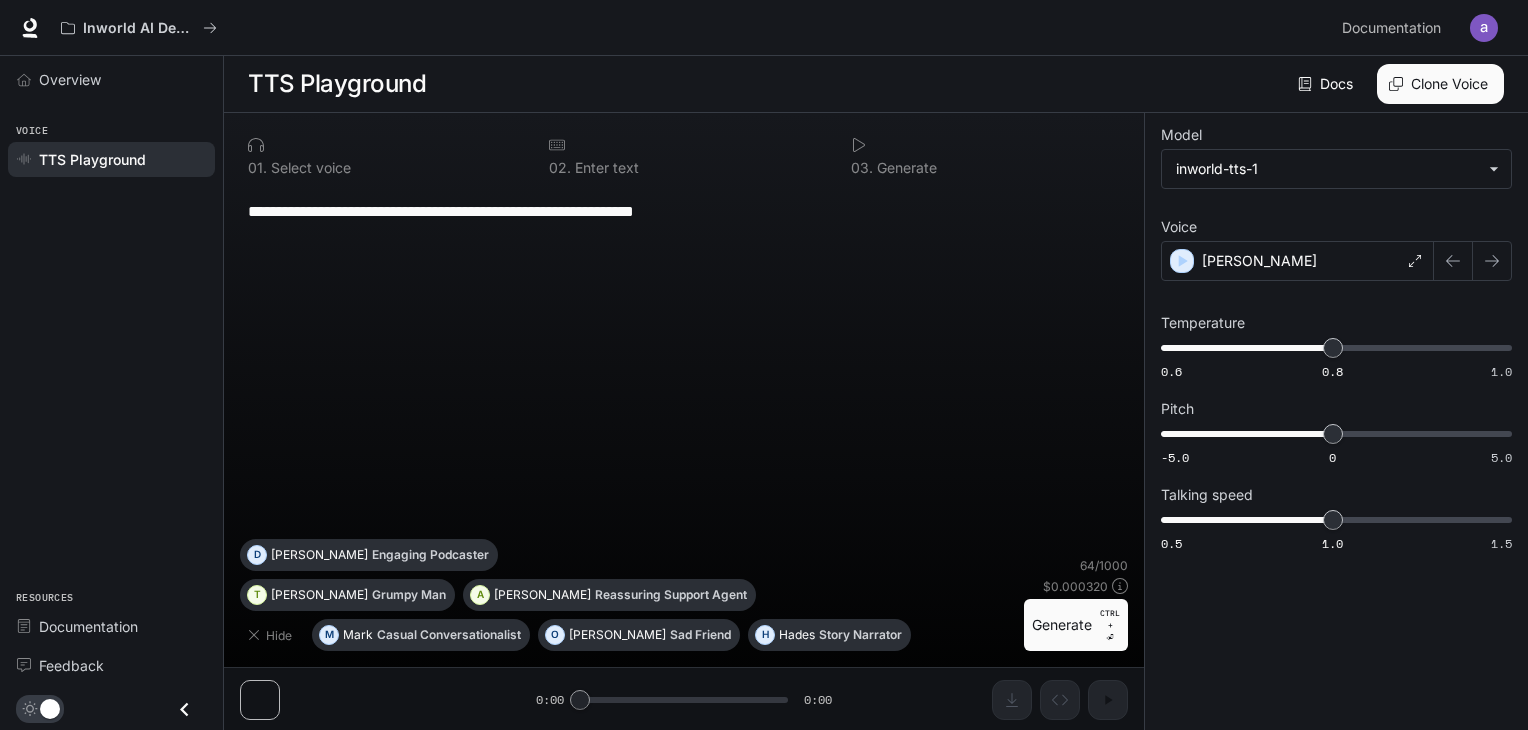 click on "**********" at bounding box center [684, 363] 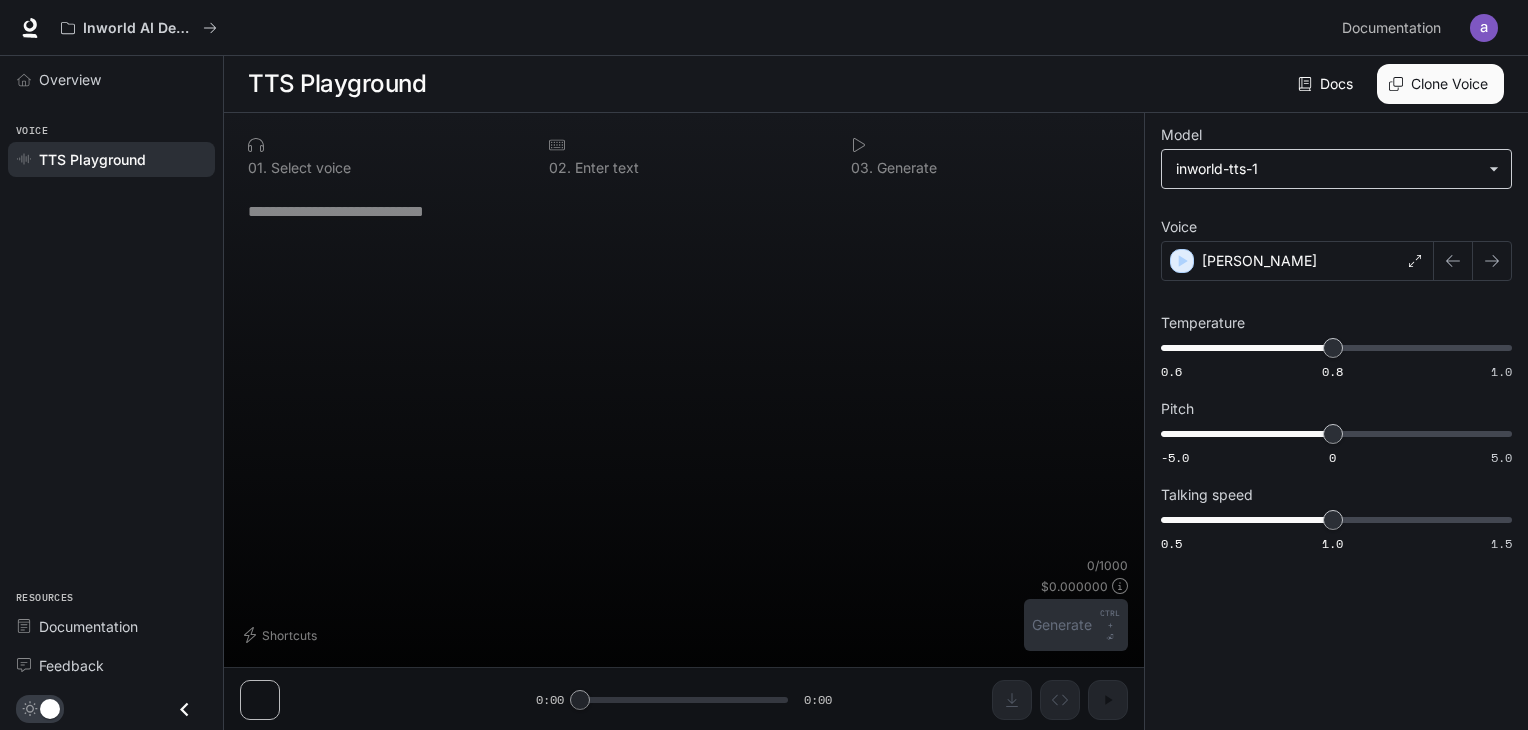 type 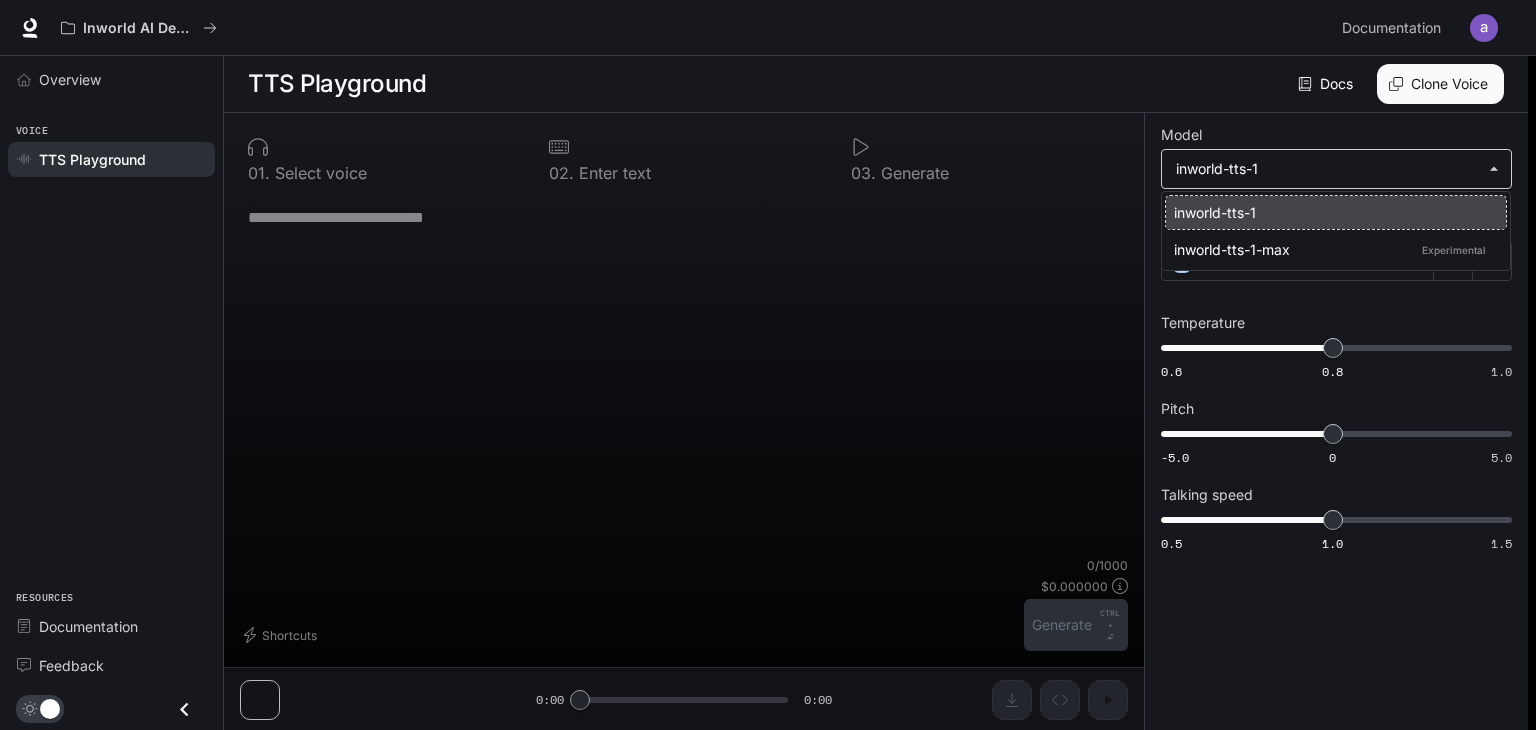 click on "**********" at bounding box center (768, 365) 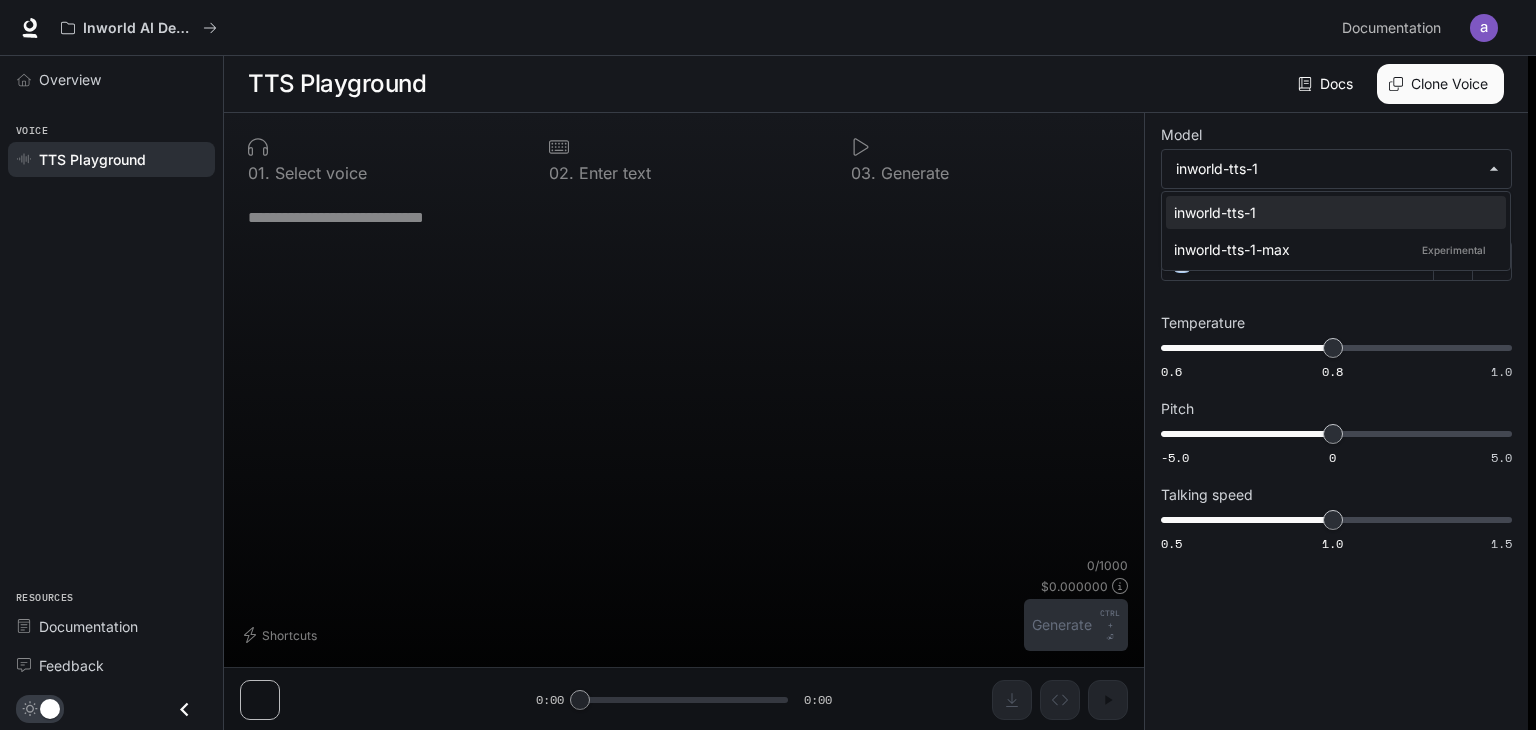 click at bounding box center [768, 365] 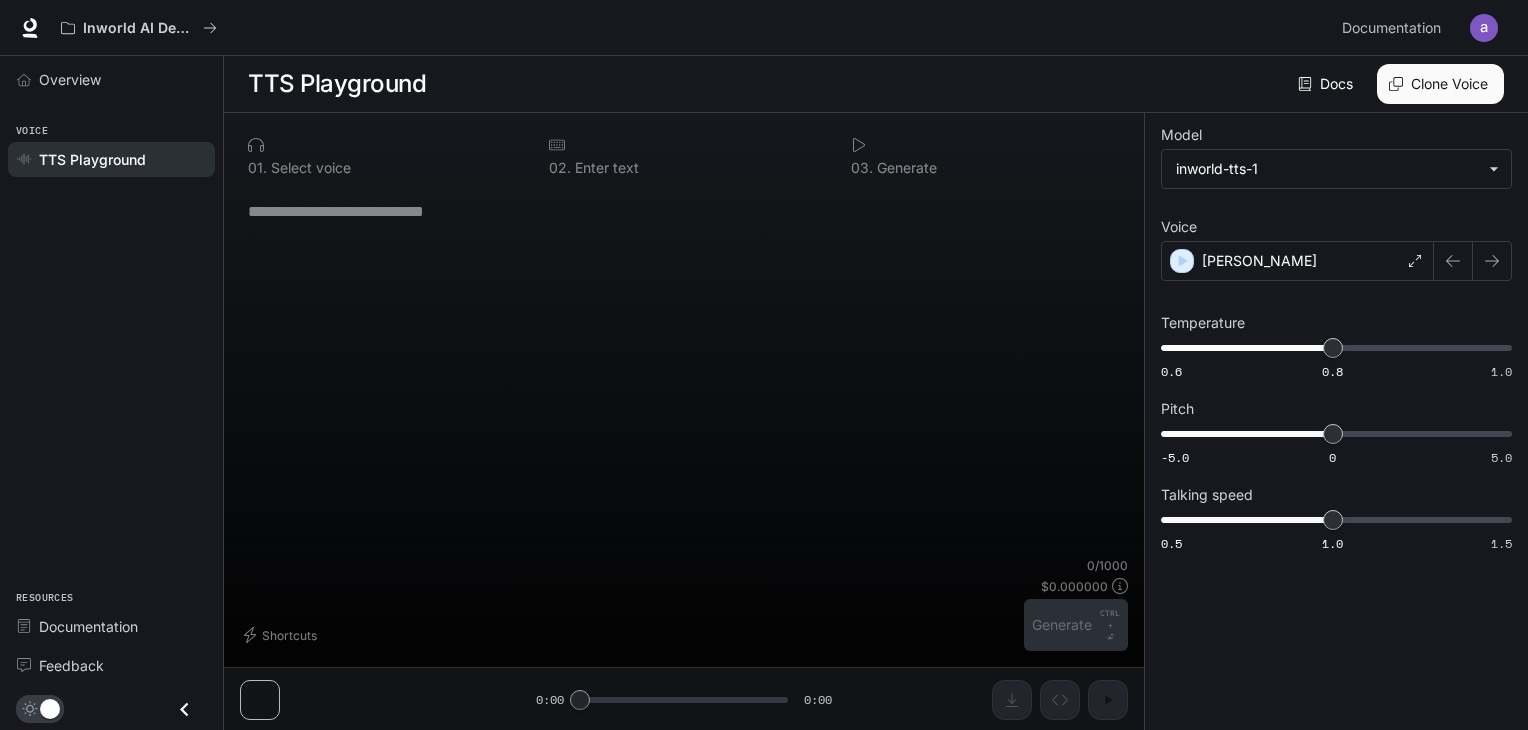 click on "0 2 .   Enter text" at bounding box center (683, 156) 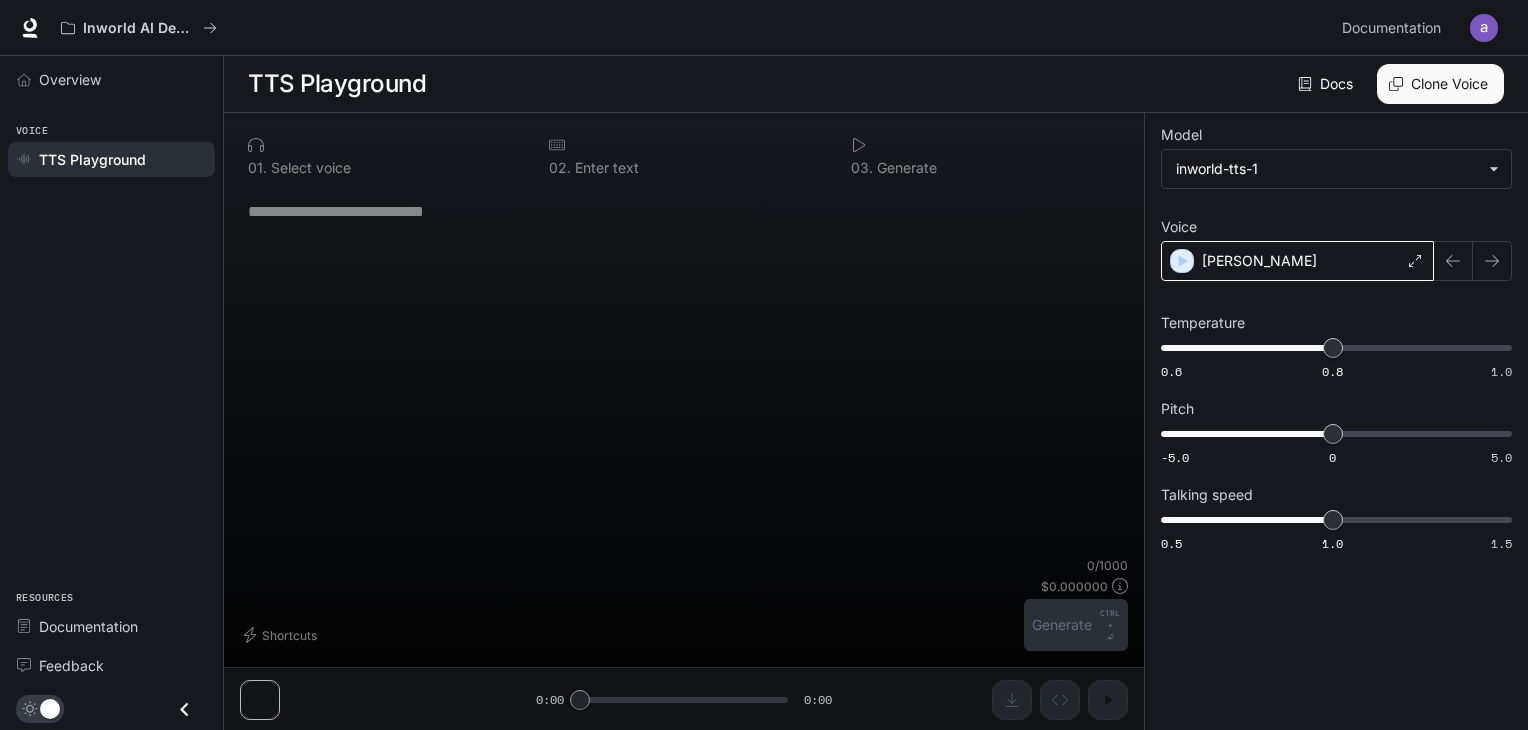 click on "[PERSON_NAME]" at bounding box center [1259, 261] 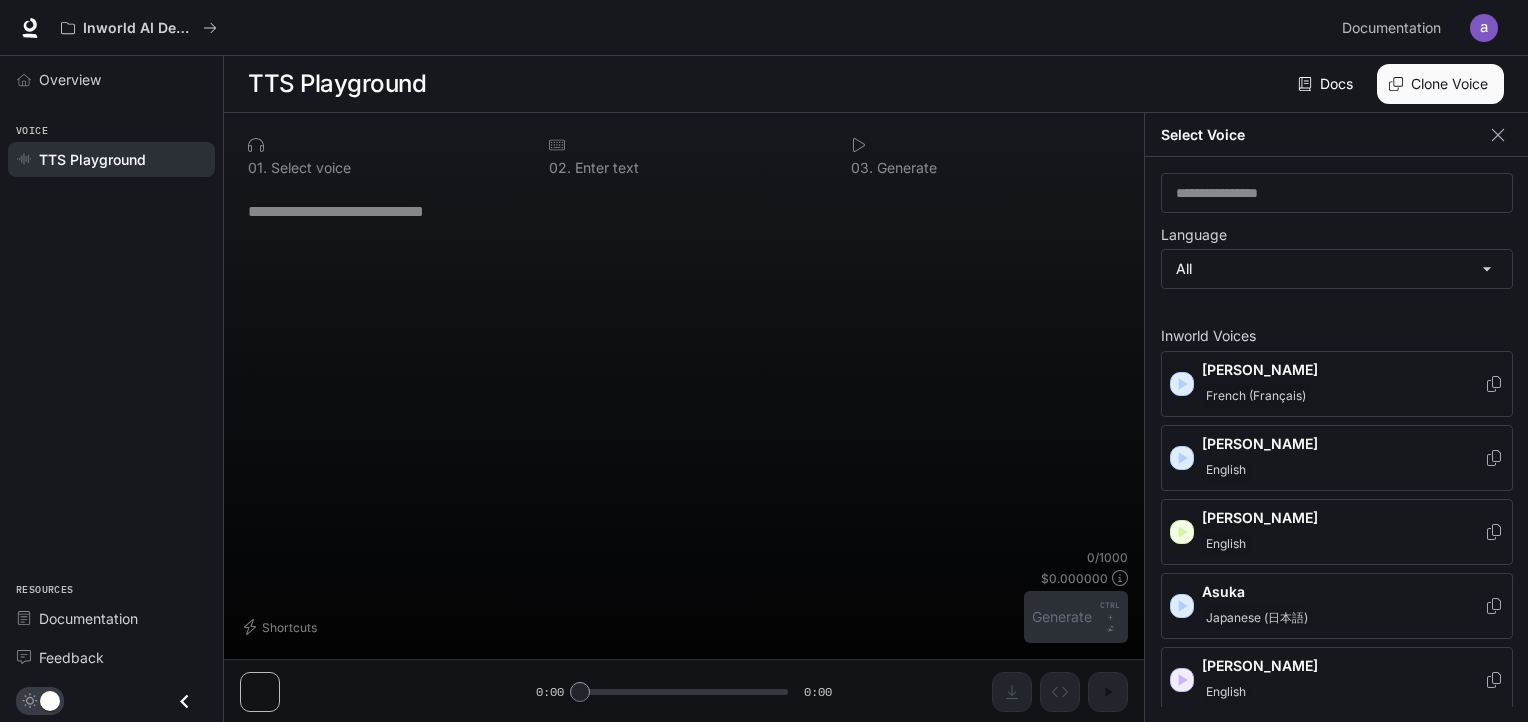 click on "French (Français)" at bounding box center (1343, 396) 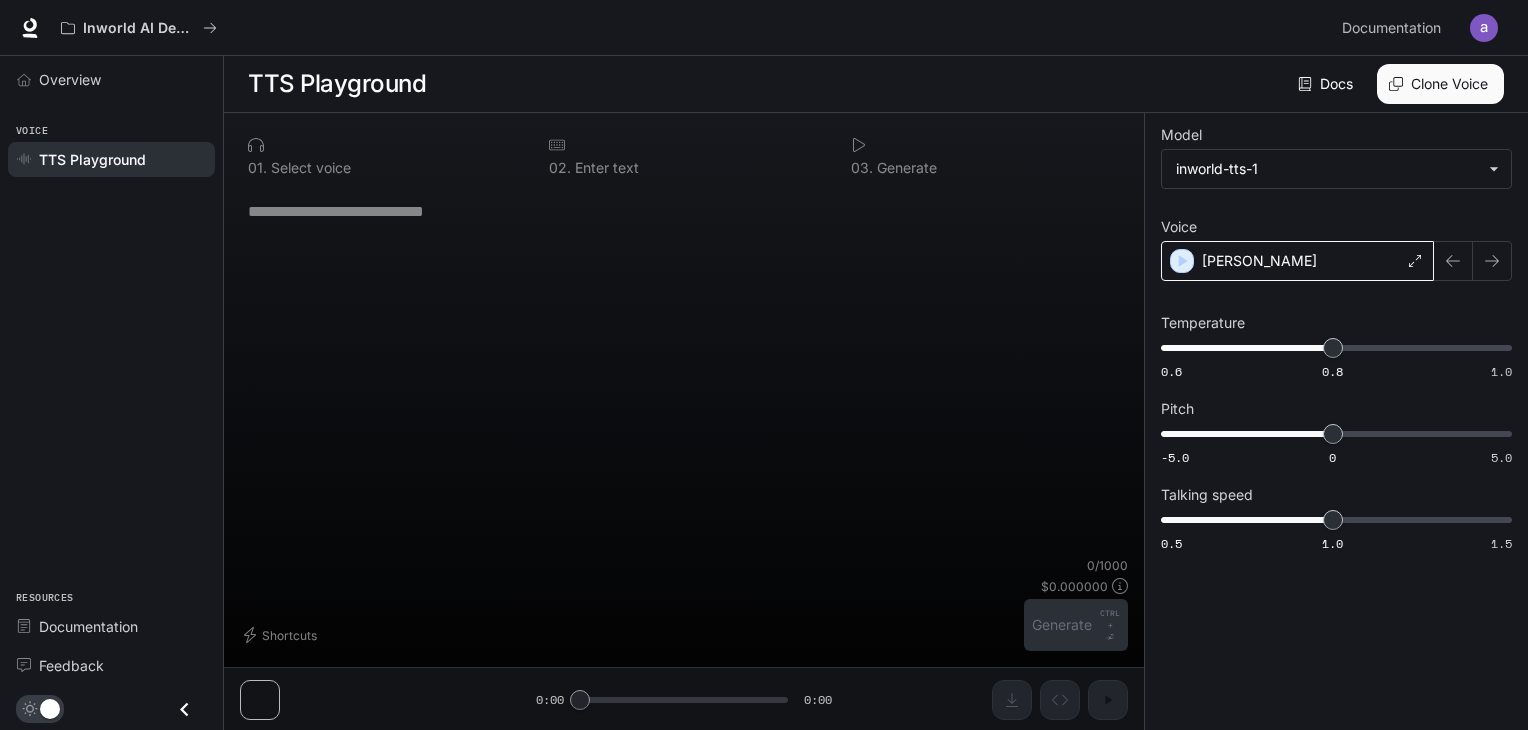 click on "[PERSON_NAME]" at bounding box center (1297, 261) 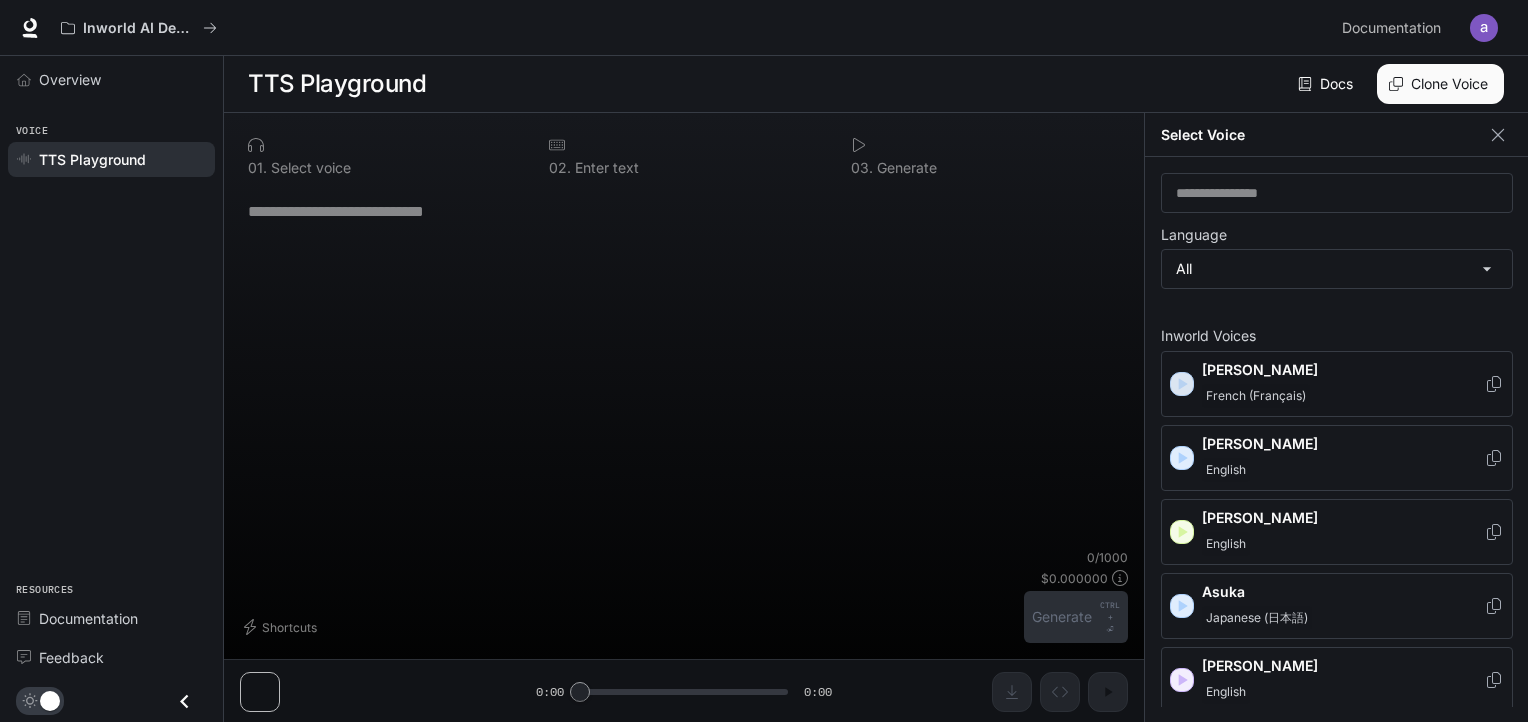 click 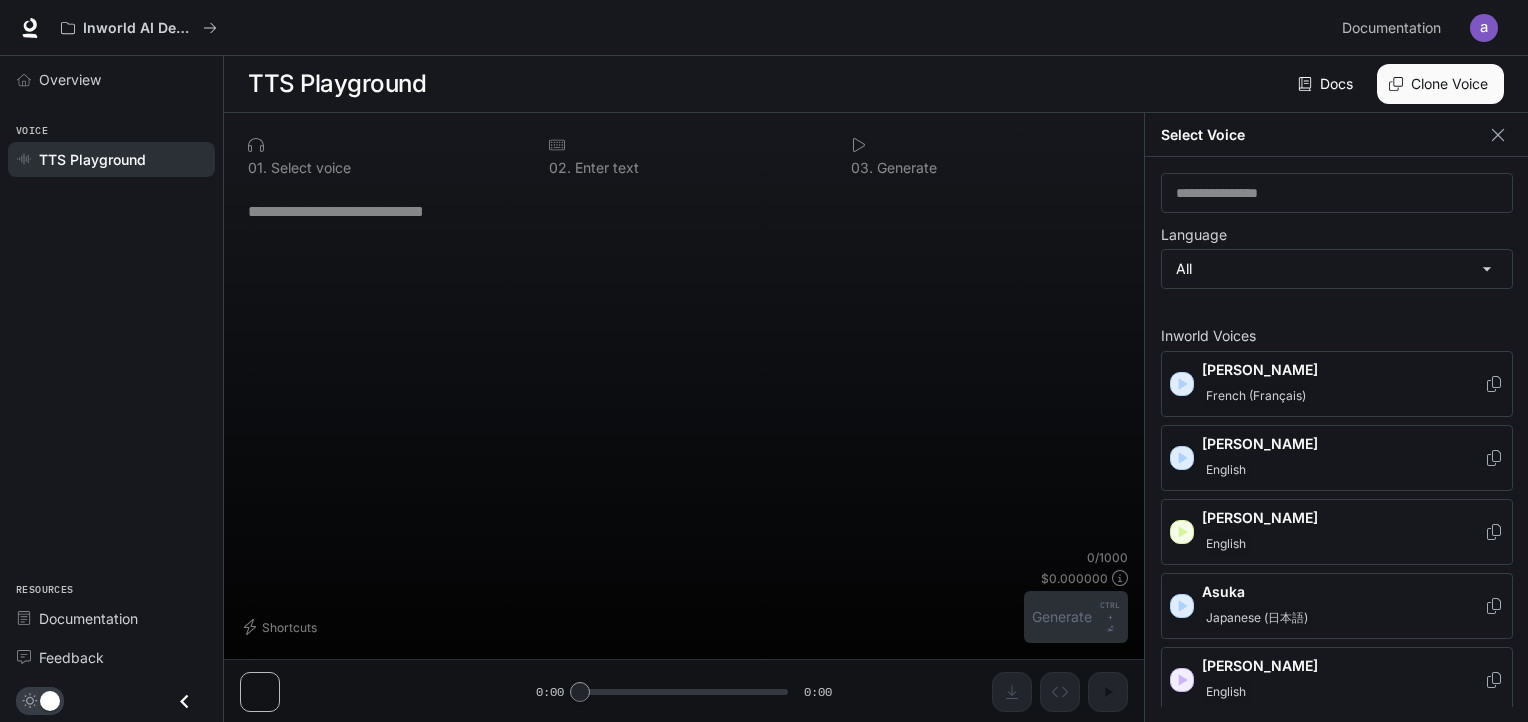 click on "[PERSON_NAME]" at bounding box center [1337, 458] 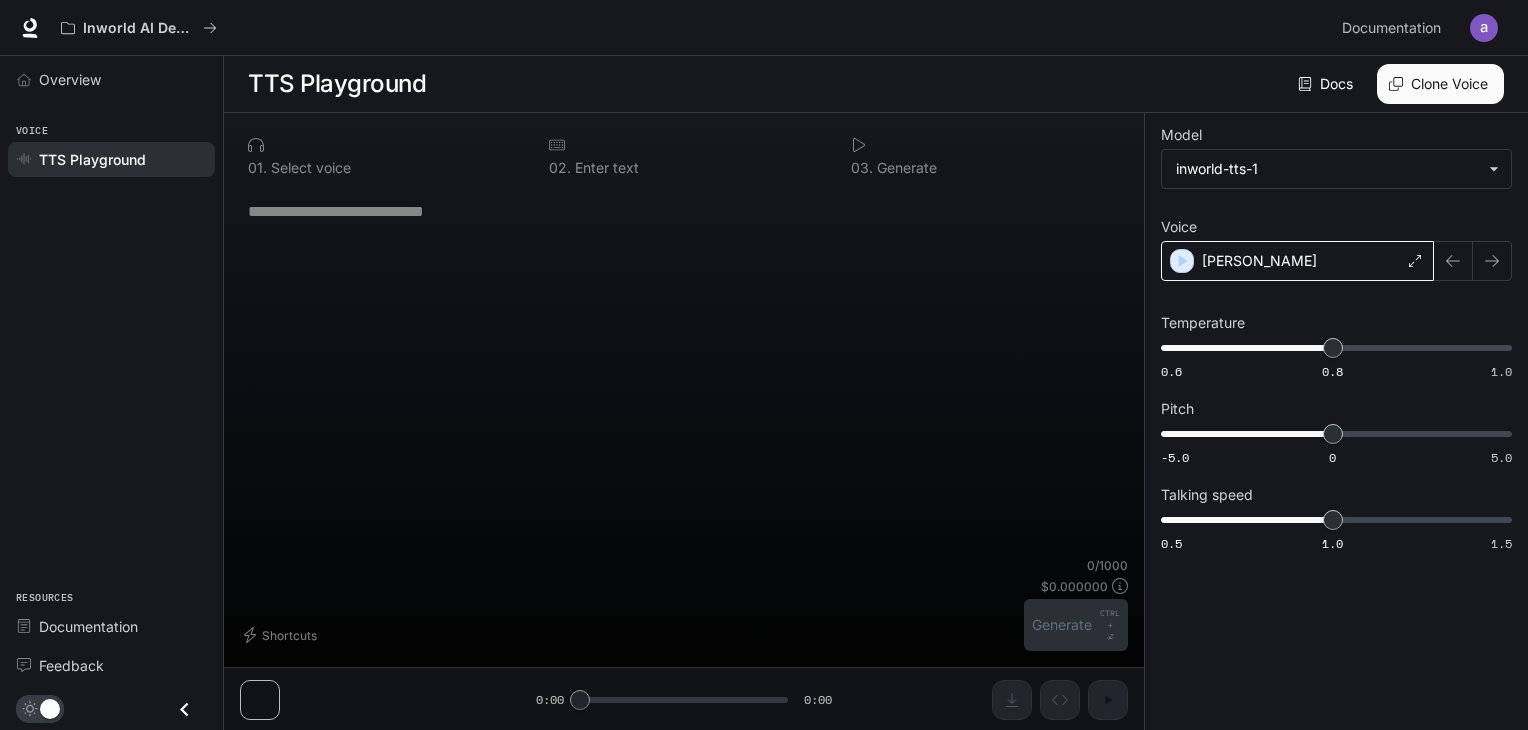 click on "[PERSON_NAME]" at bounding box center (1259, 261) 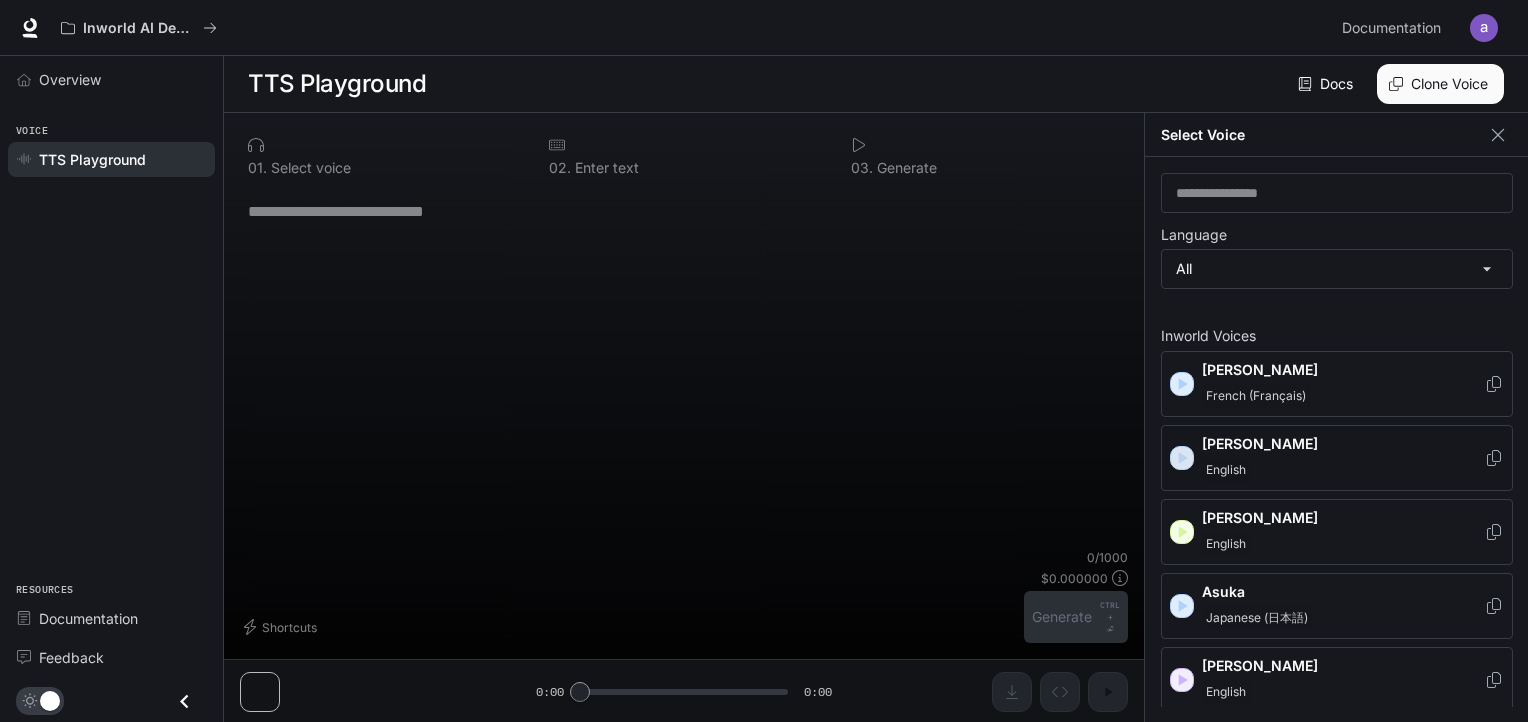 click 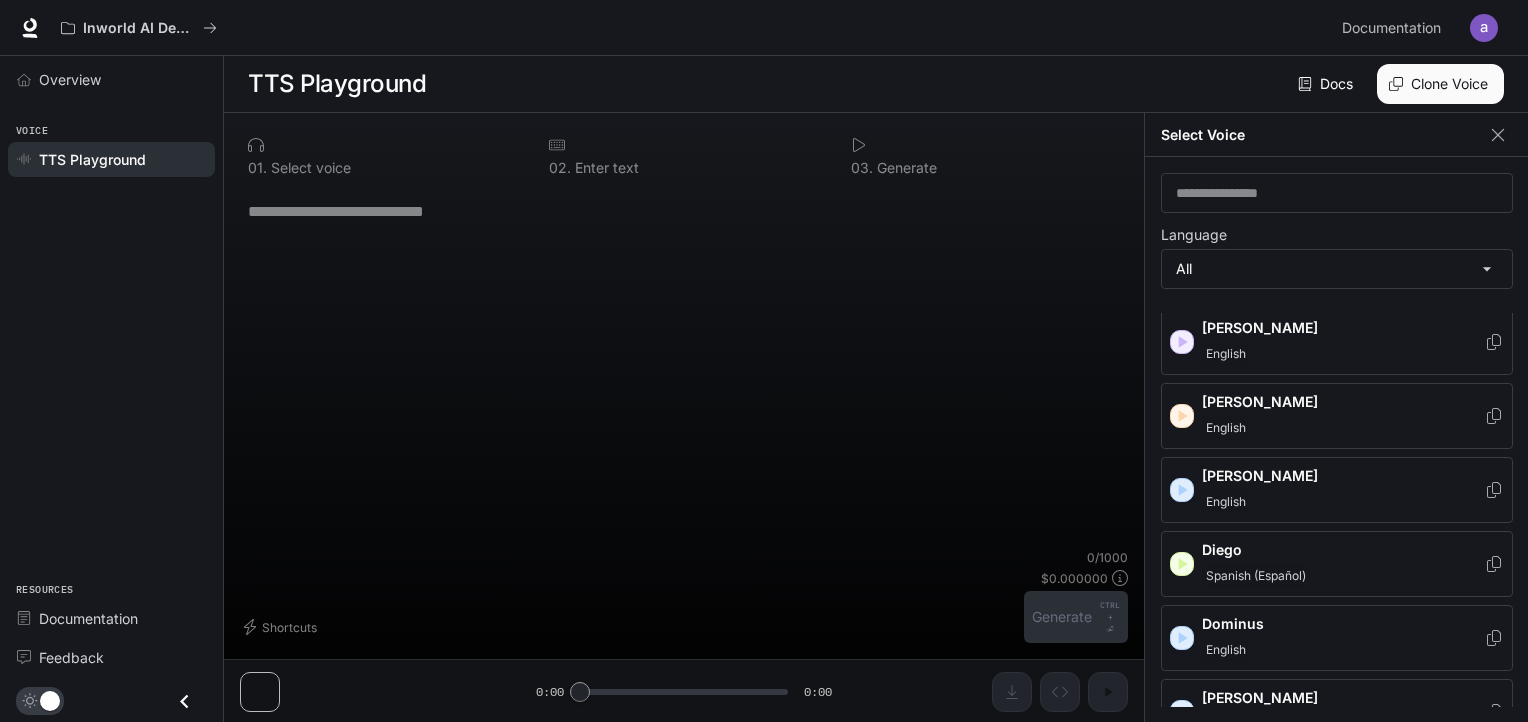 scroll, scrollTop: 400, scrollLeft: 0, axis: vertical 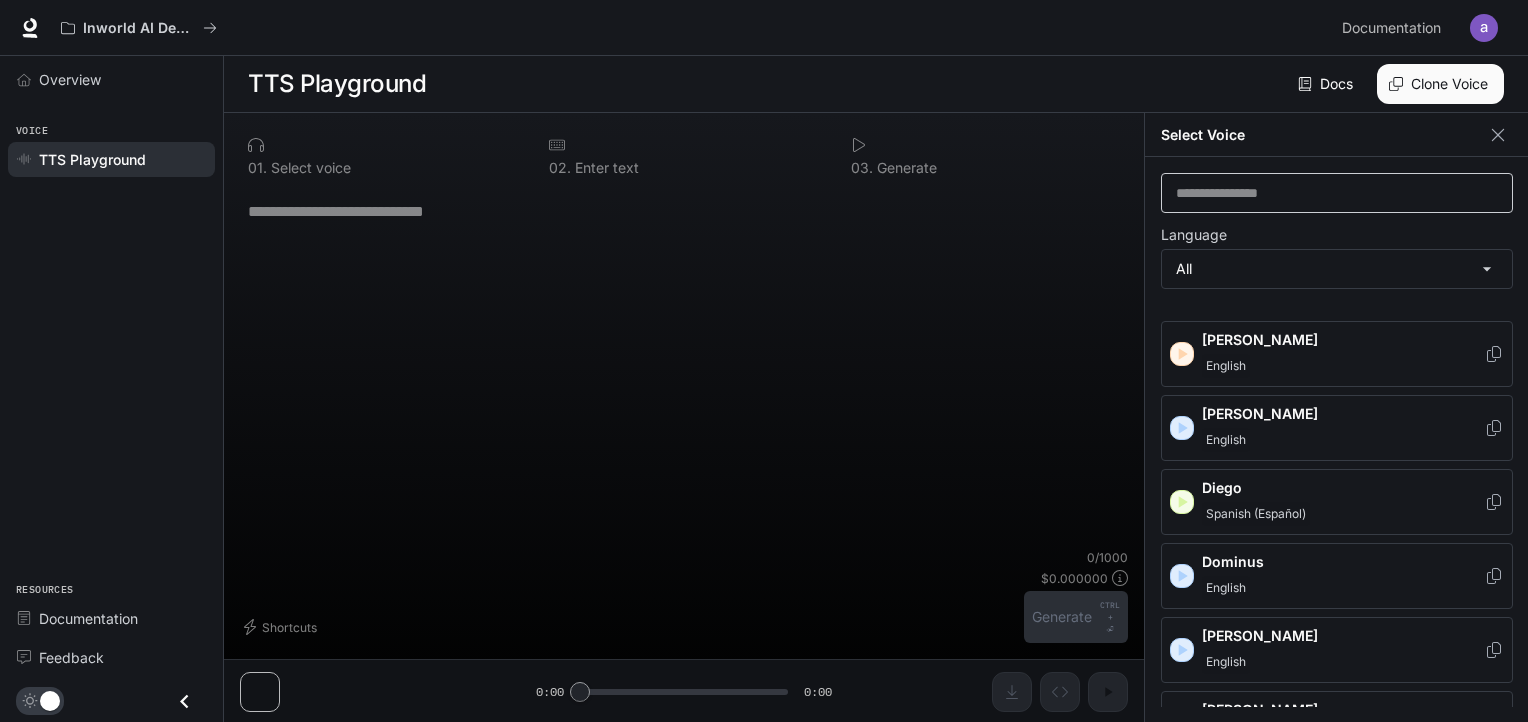 click on "​" at bounding box center (1337, 193) 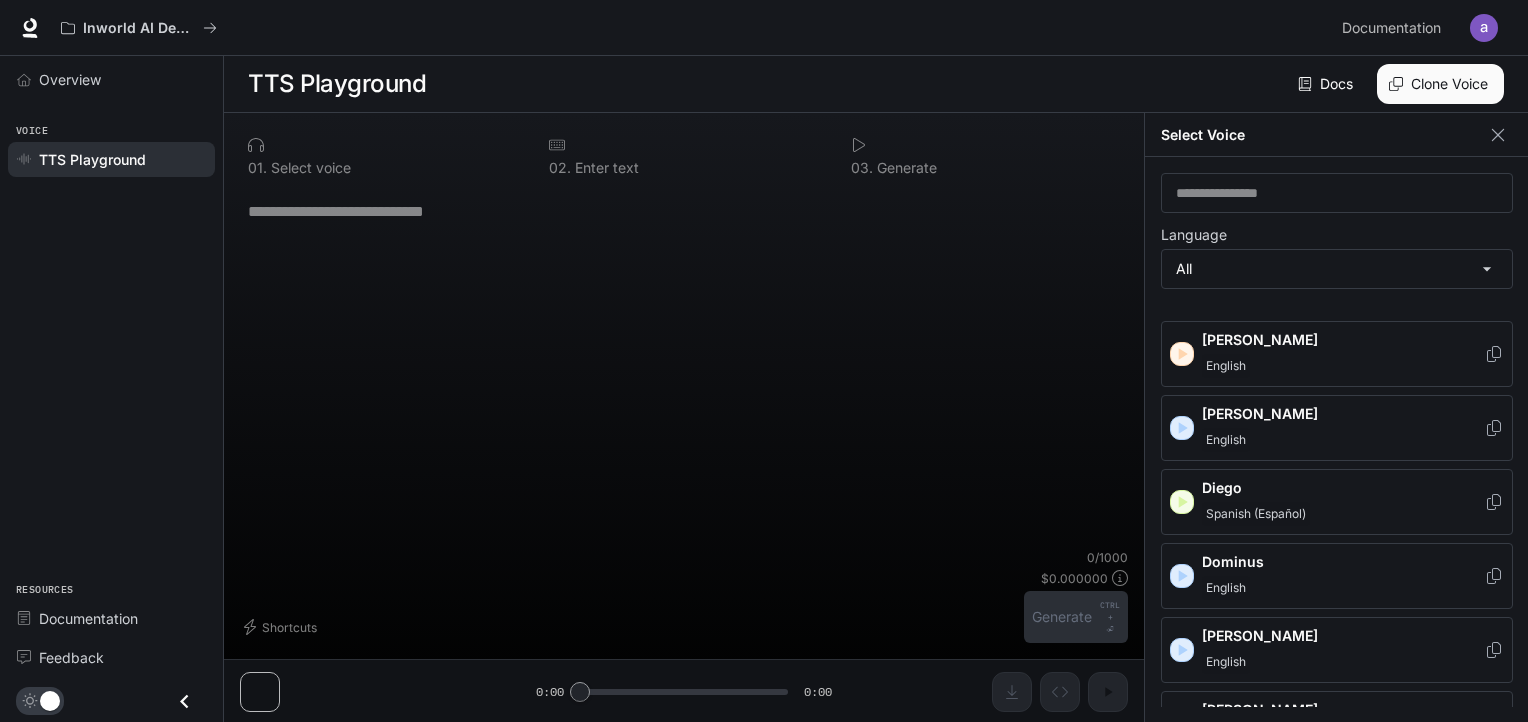 click on "Language" at bounding box center (1337, 239) 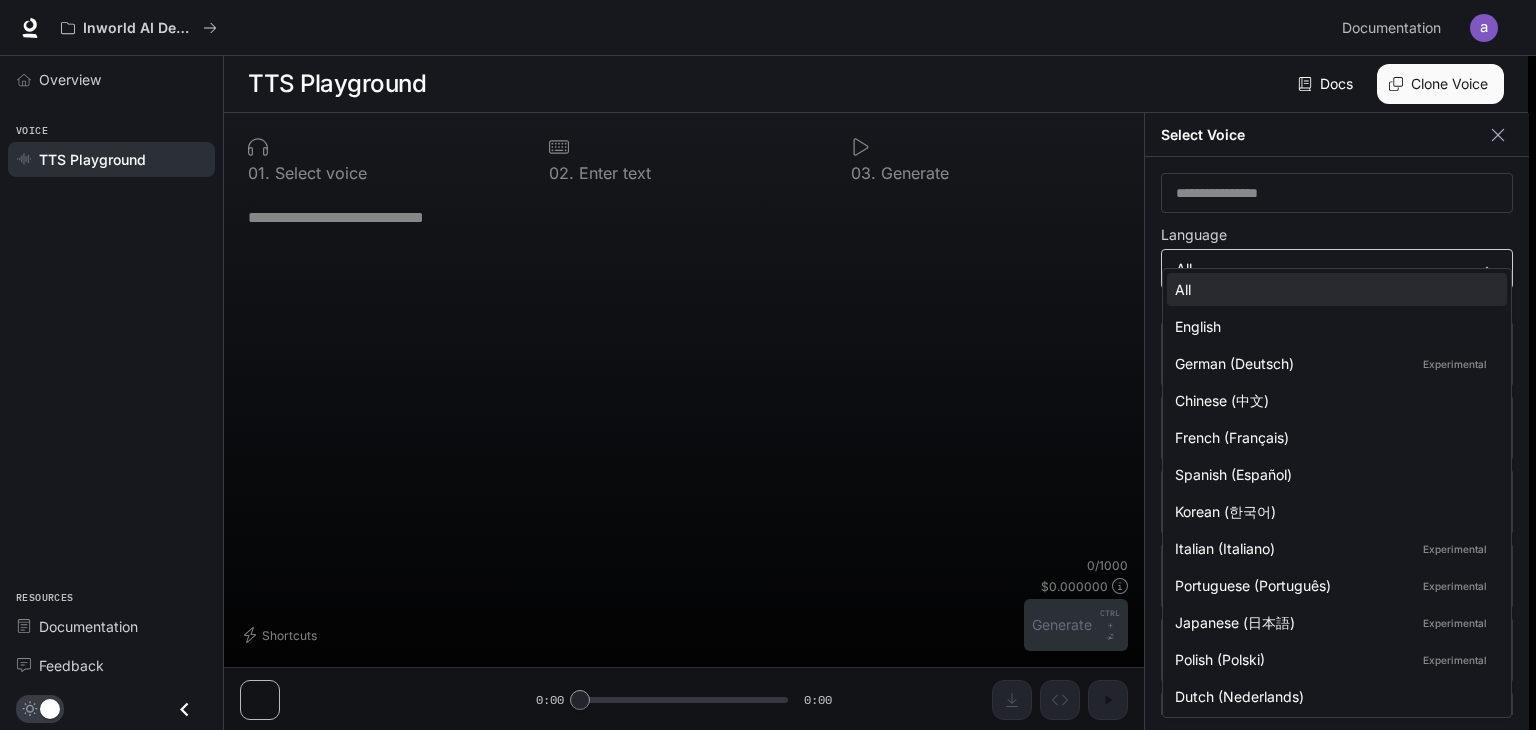 click on "**********" at bounding box center [768, 365] 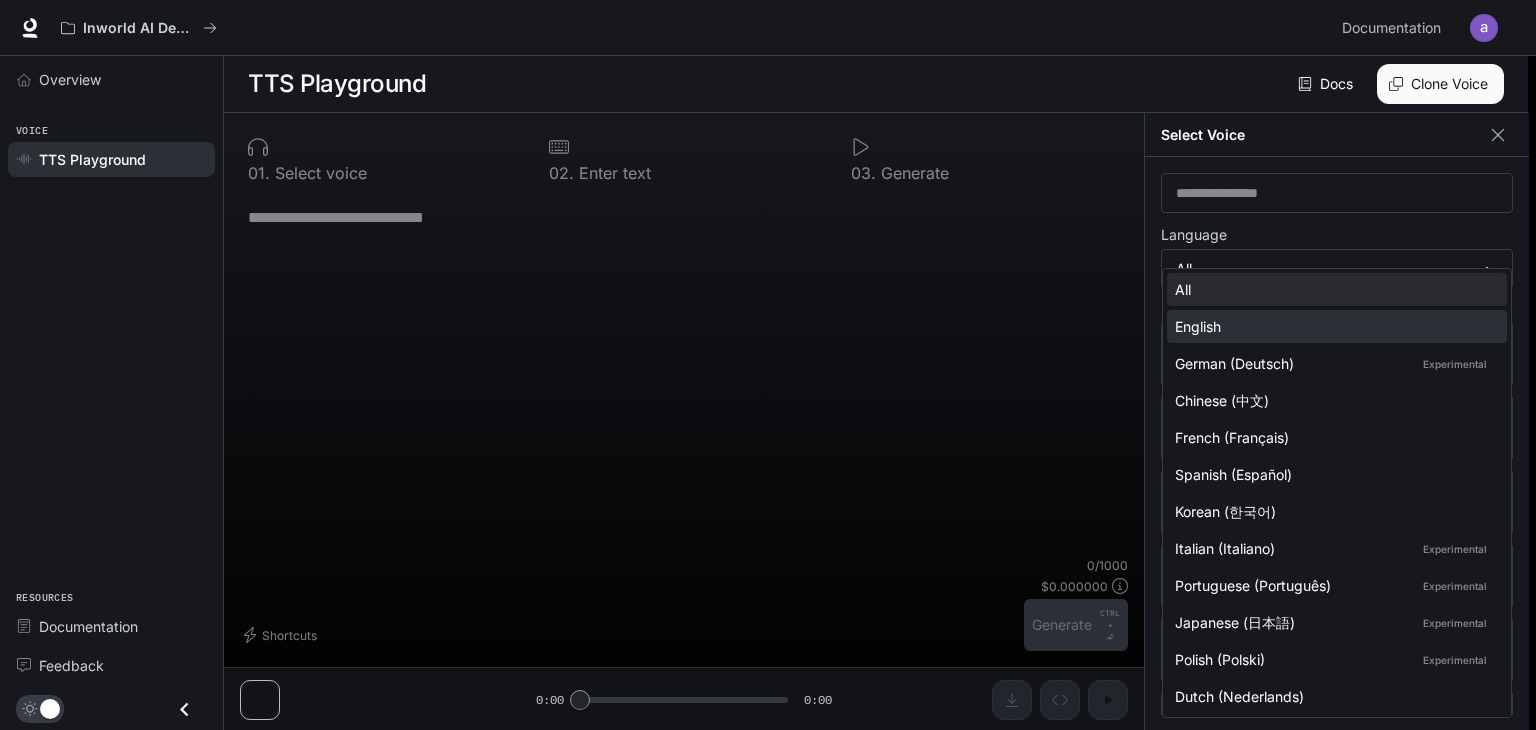 click on "English" at bounding box center [1333, 326] 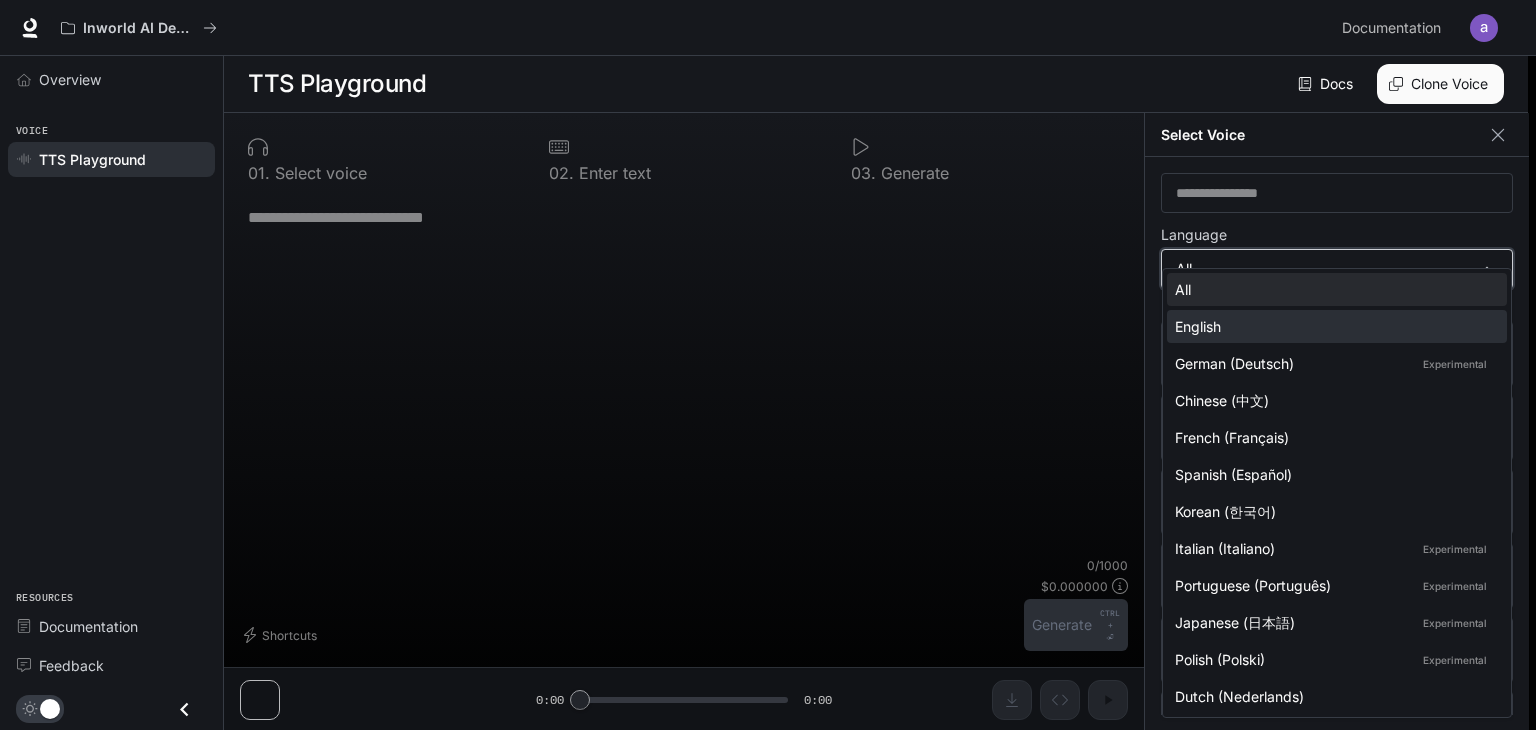 type on "*****" 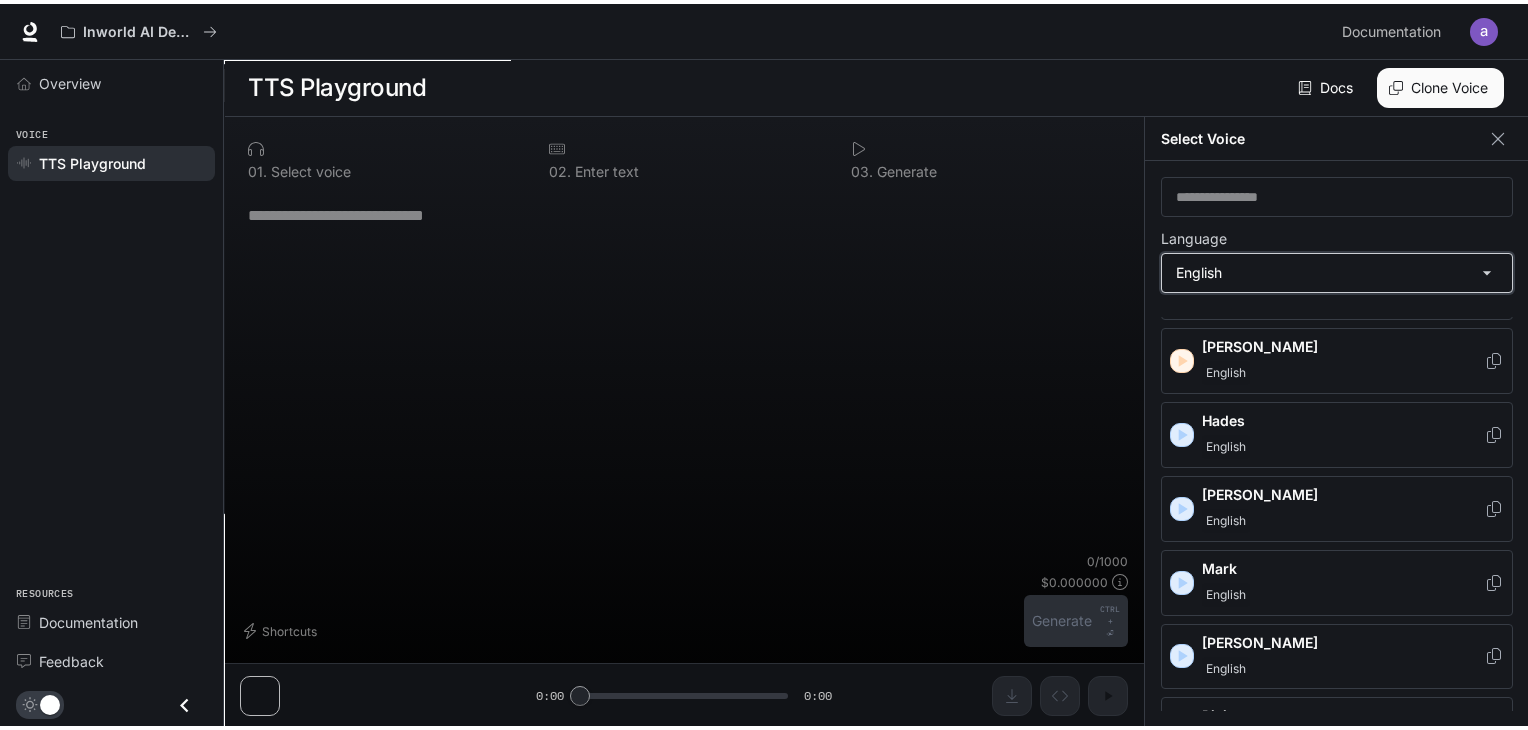 scroll, scrollTop: 552, scrollLeft: 0, axis: vertical 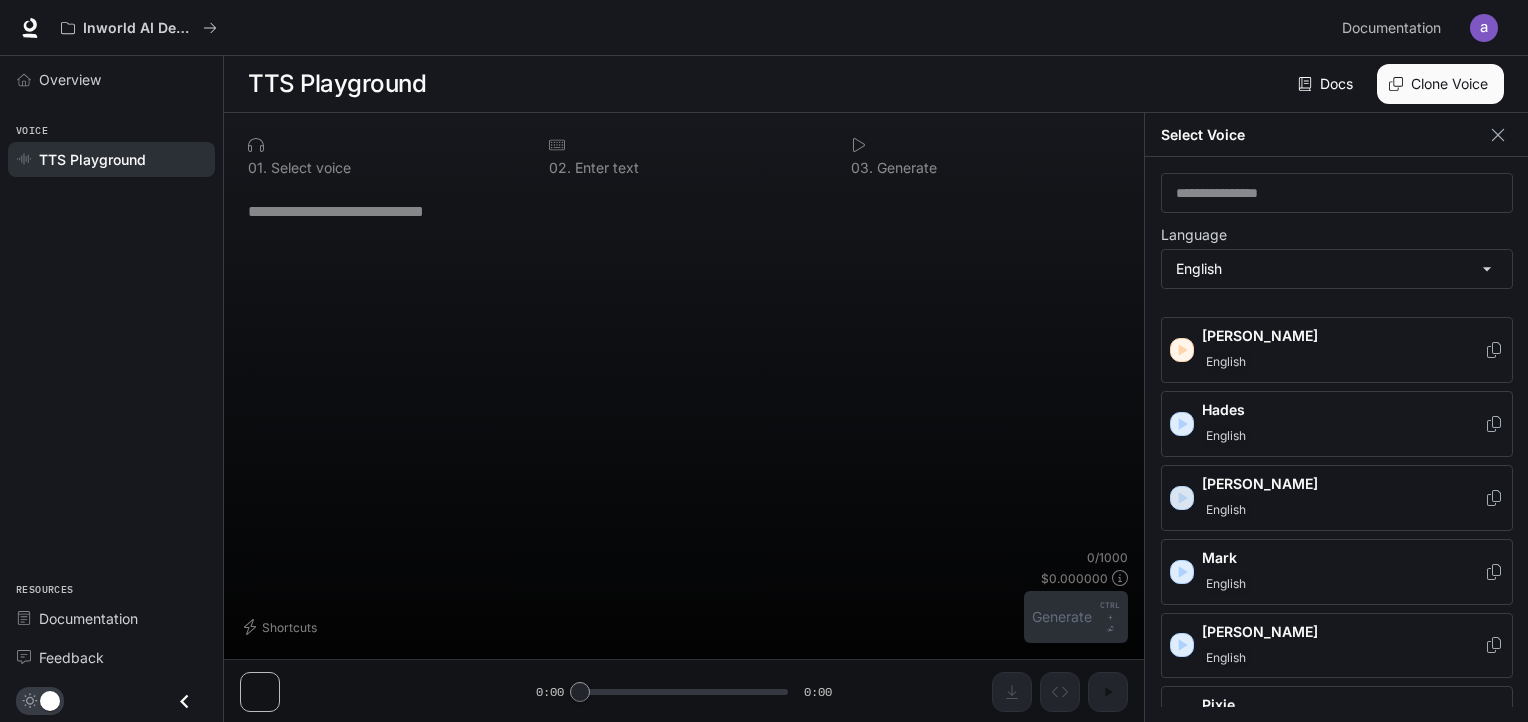 click 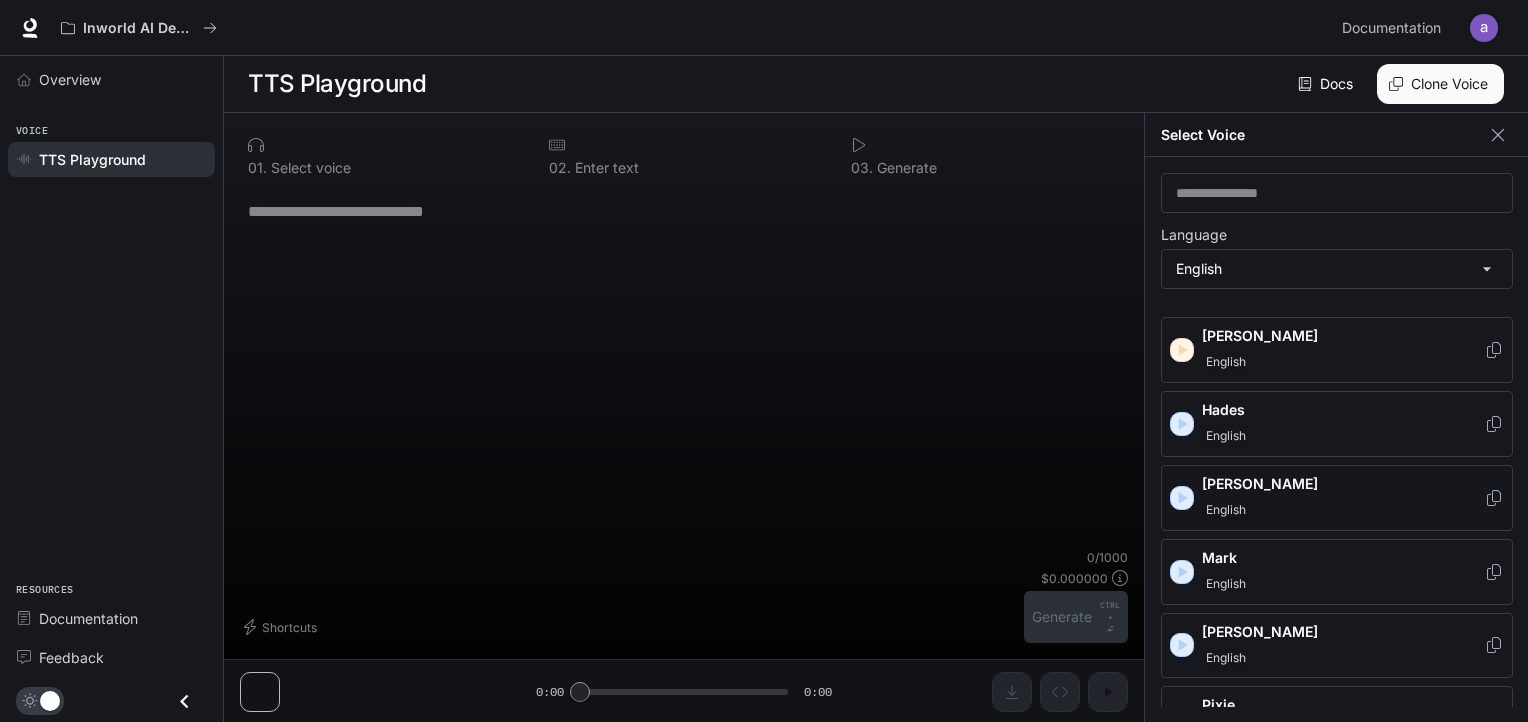 click on "* ​" at bounding box center [684, 368] 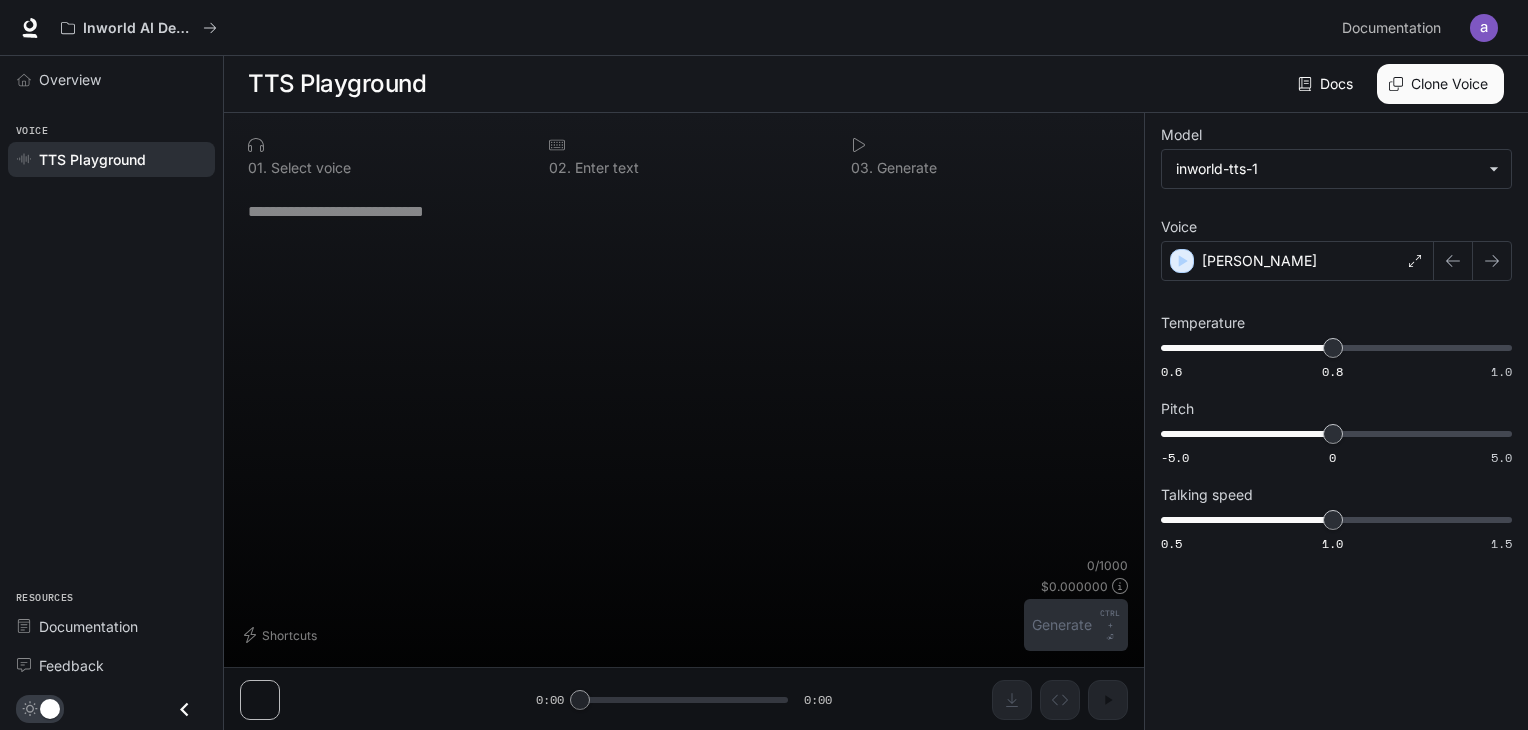click at bounding box center (684, 211) 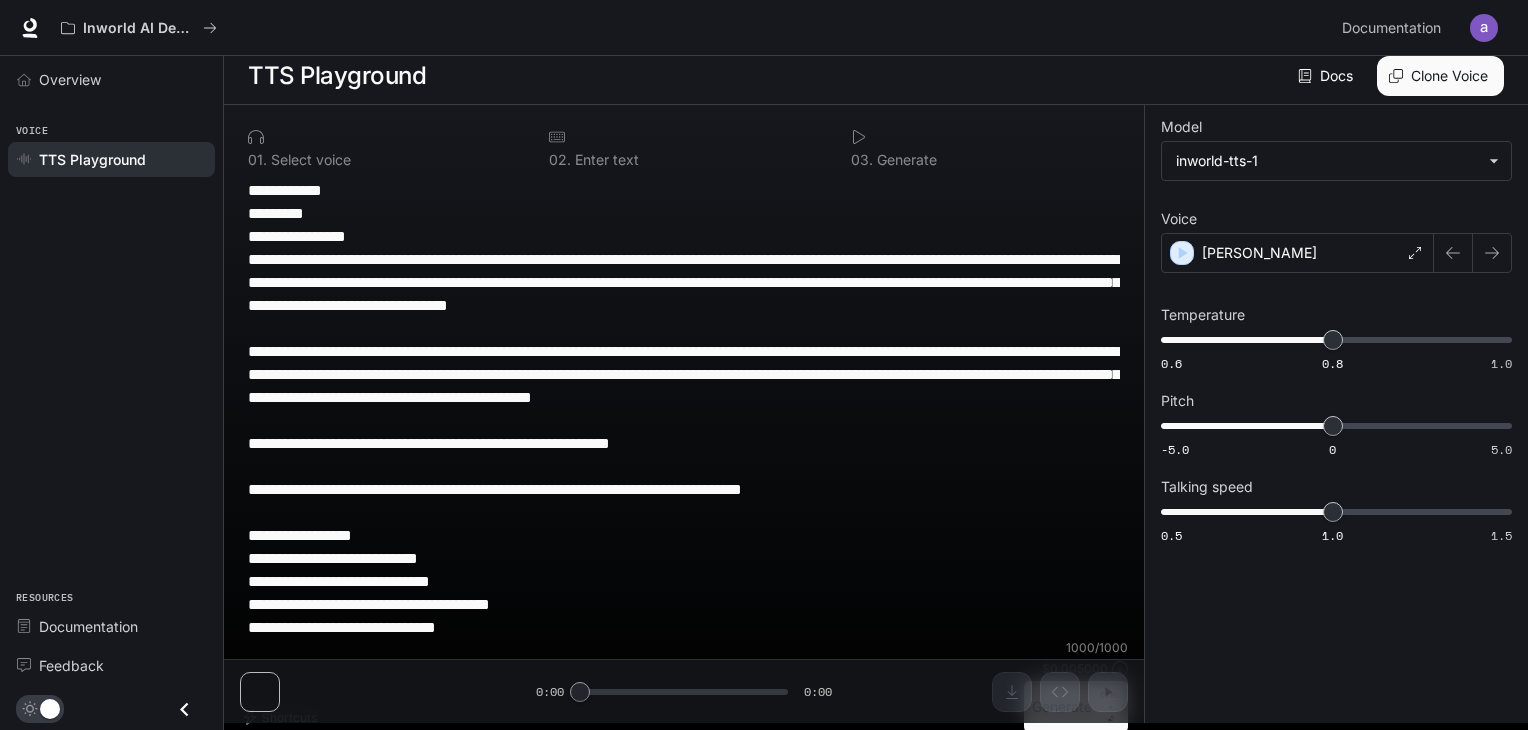 scroll, scrollTop: 17, scrollLeft: 0, axis: vertical 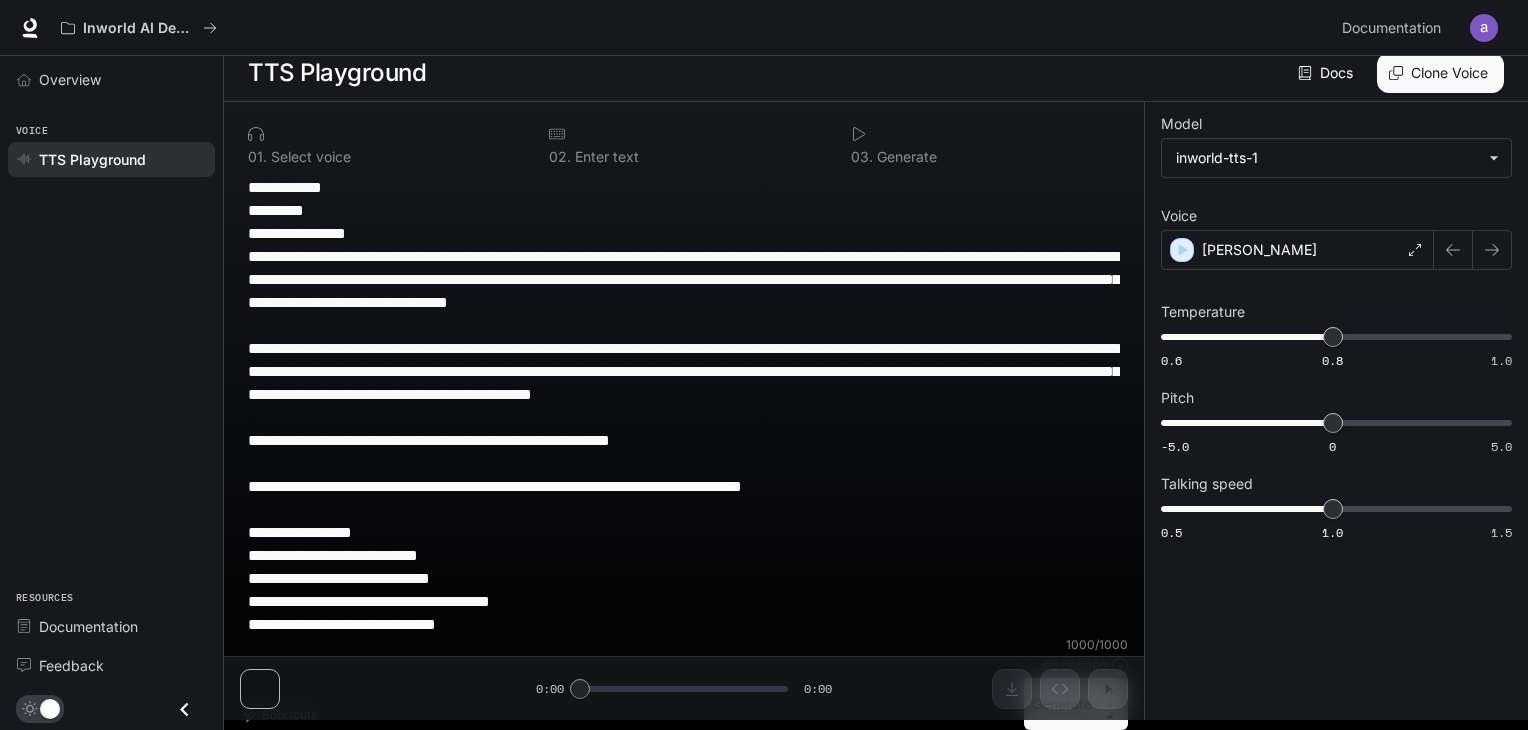 type on "**********" 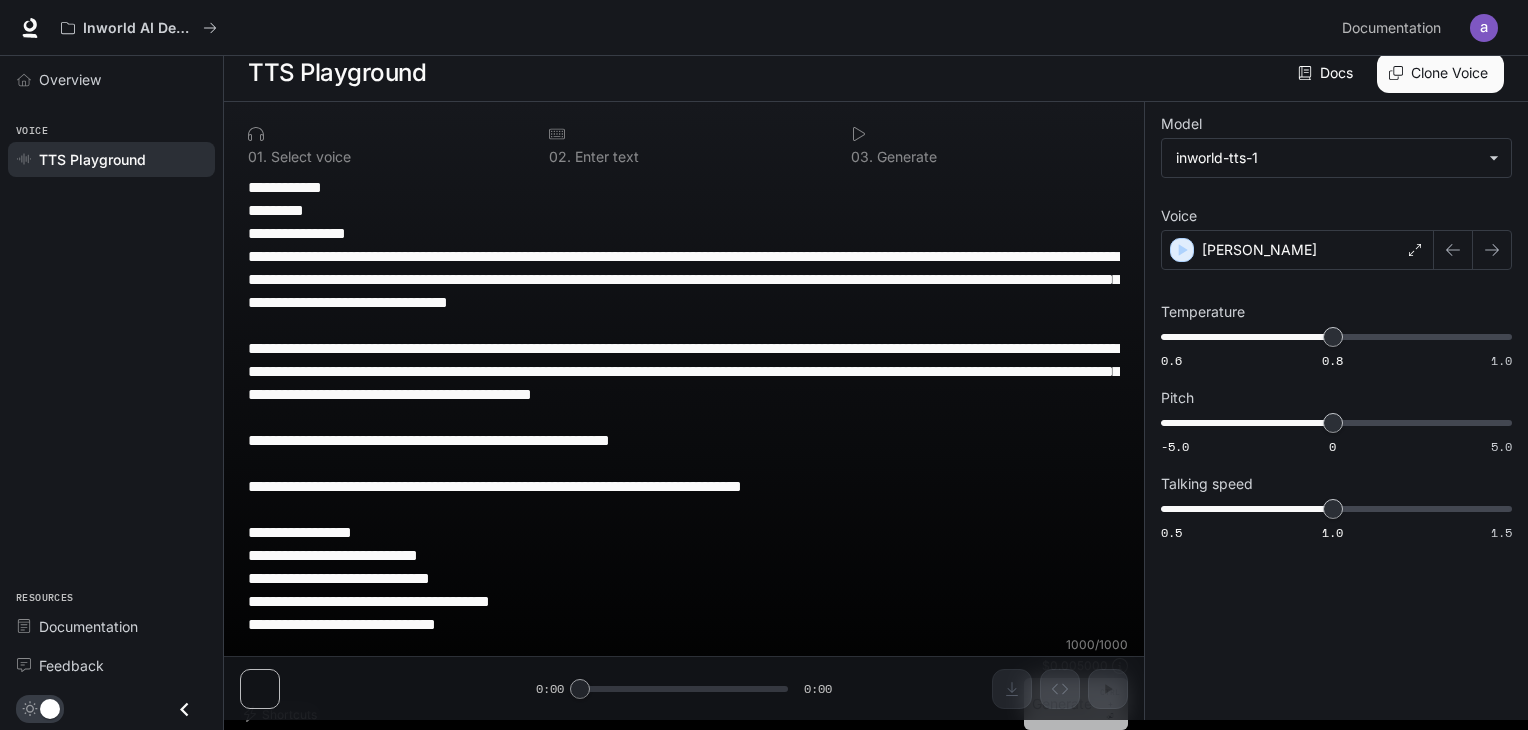 click on "Generate CTRL +  ⏎" at bounding box center [1076, 704] 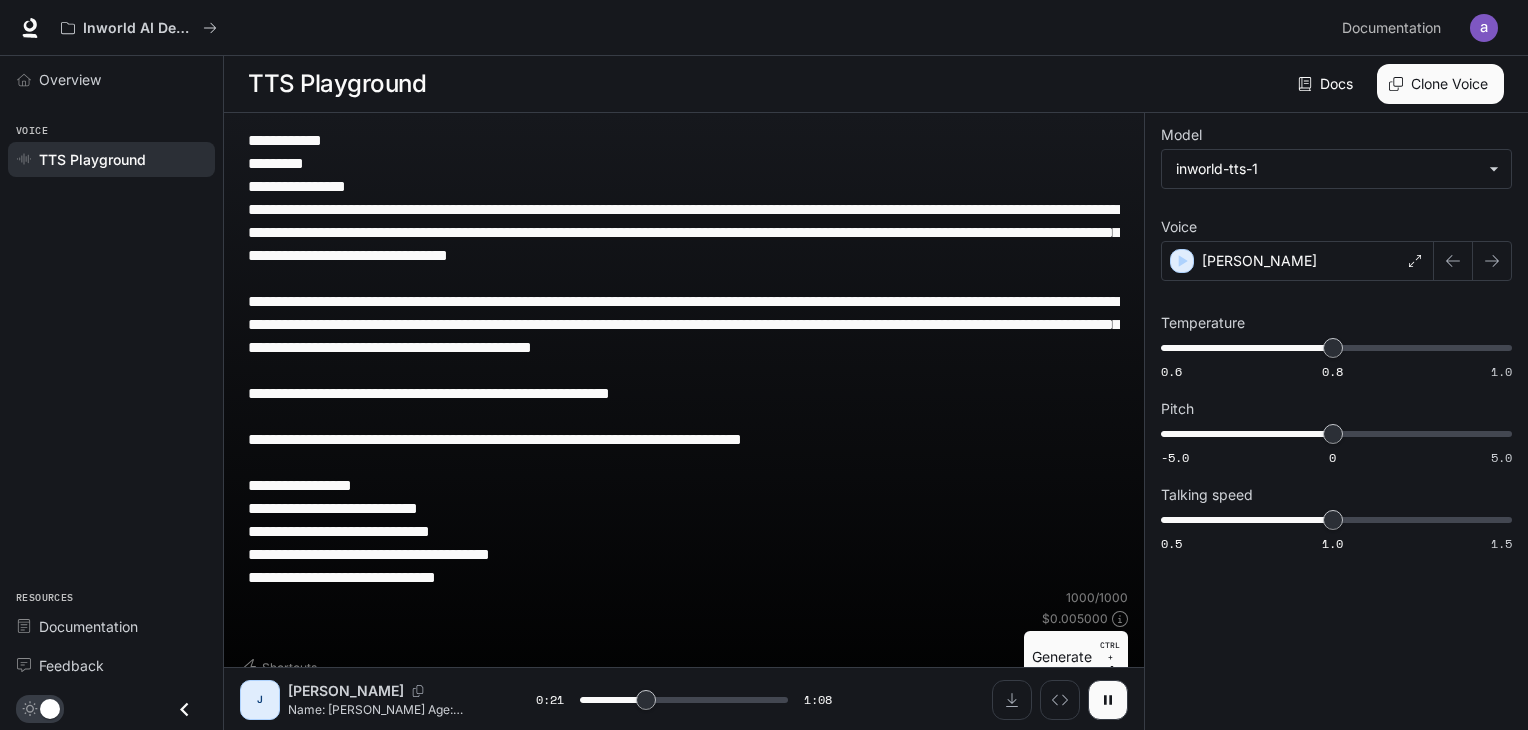 scroll, scrollTop: 0, scrollLeft: 0, axis: both 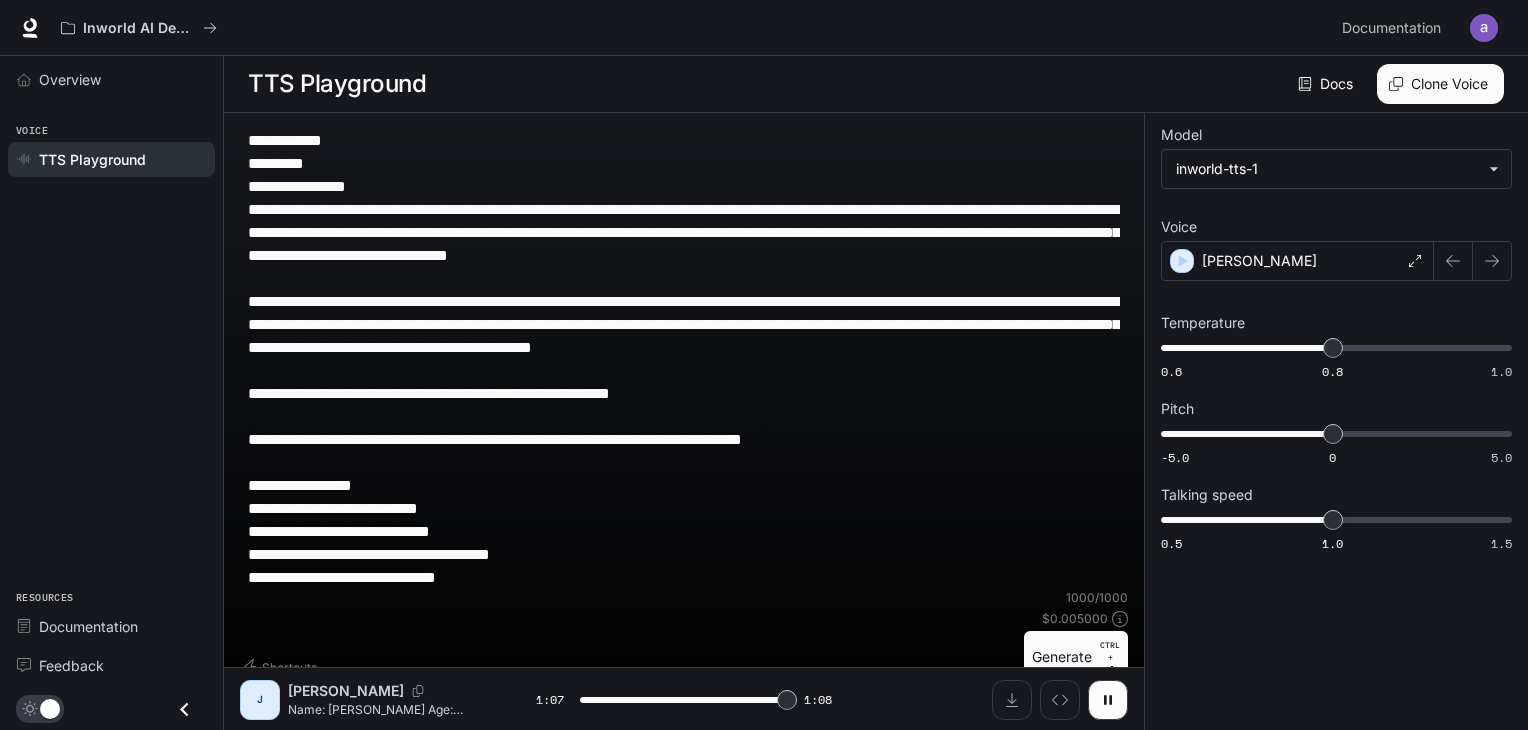 type on "*" 